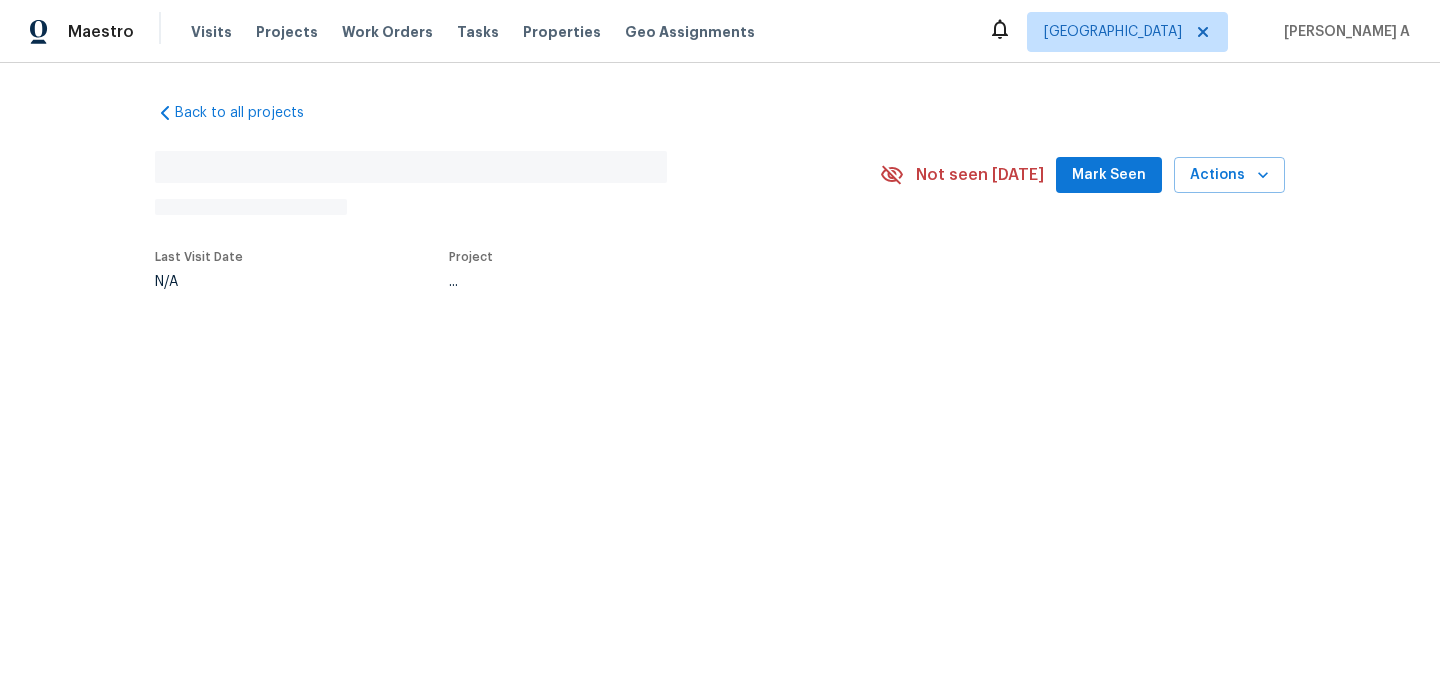scroll, scrollTop: 0, scrollLeft: 0, axis: both 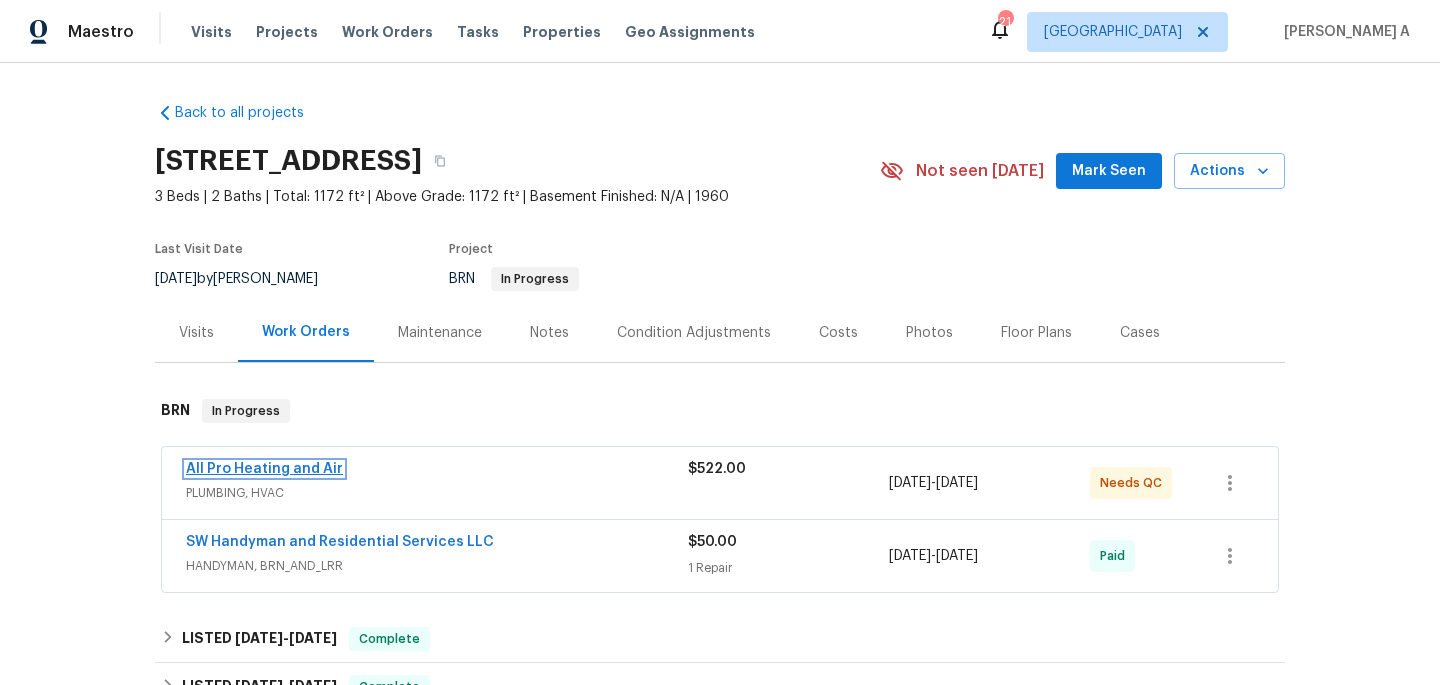 click on "All Pro Heating and Air" at bounding box center (264, 469) 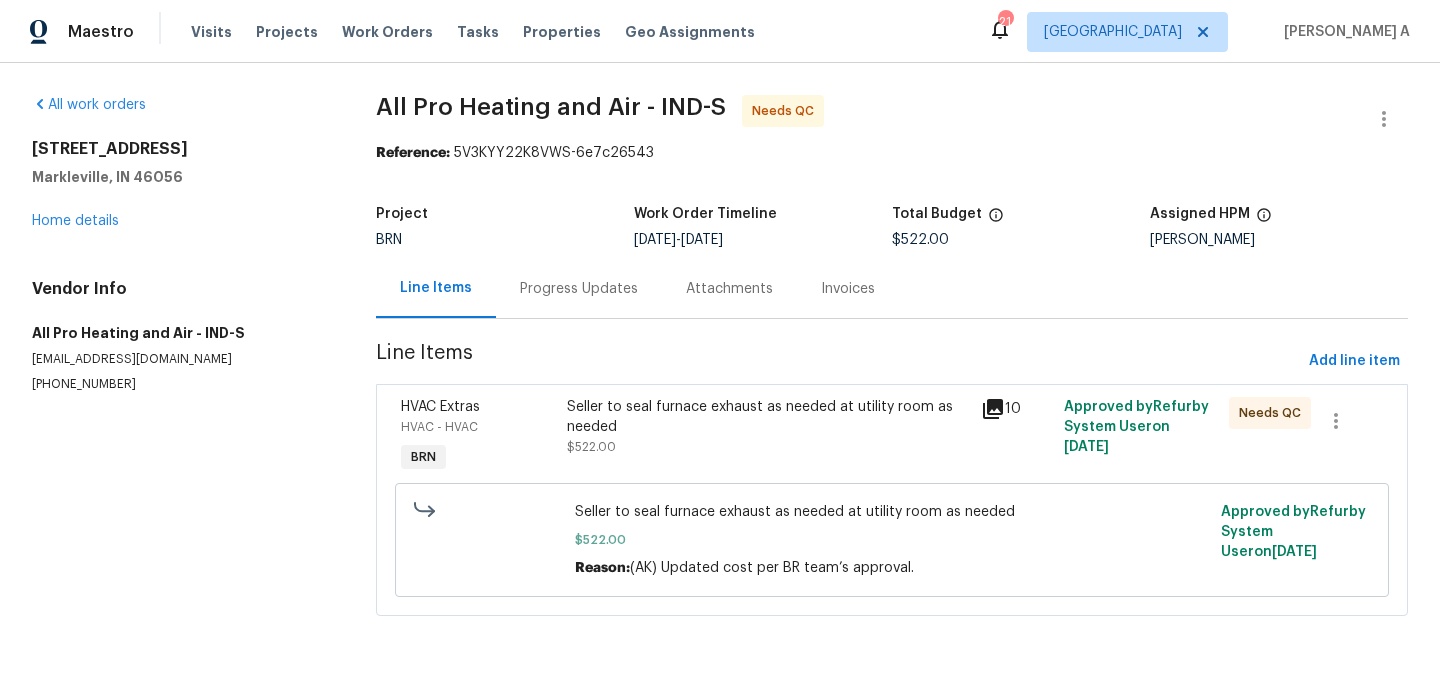 click on "Seller to seal furnace exhaust as needed at utility room as needed" at bounding box center (768, 417) 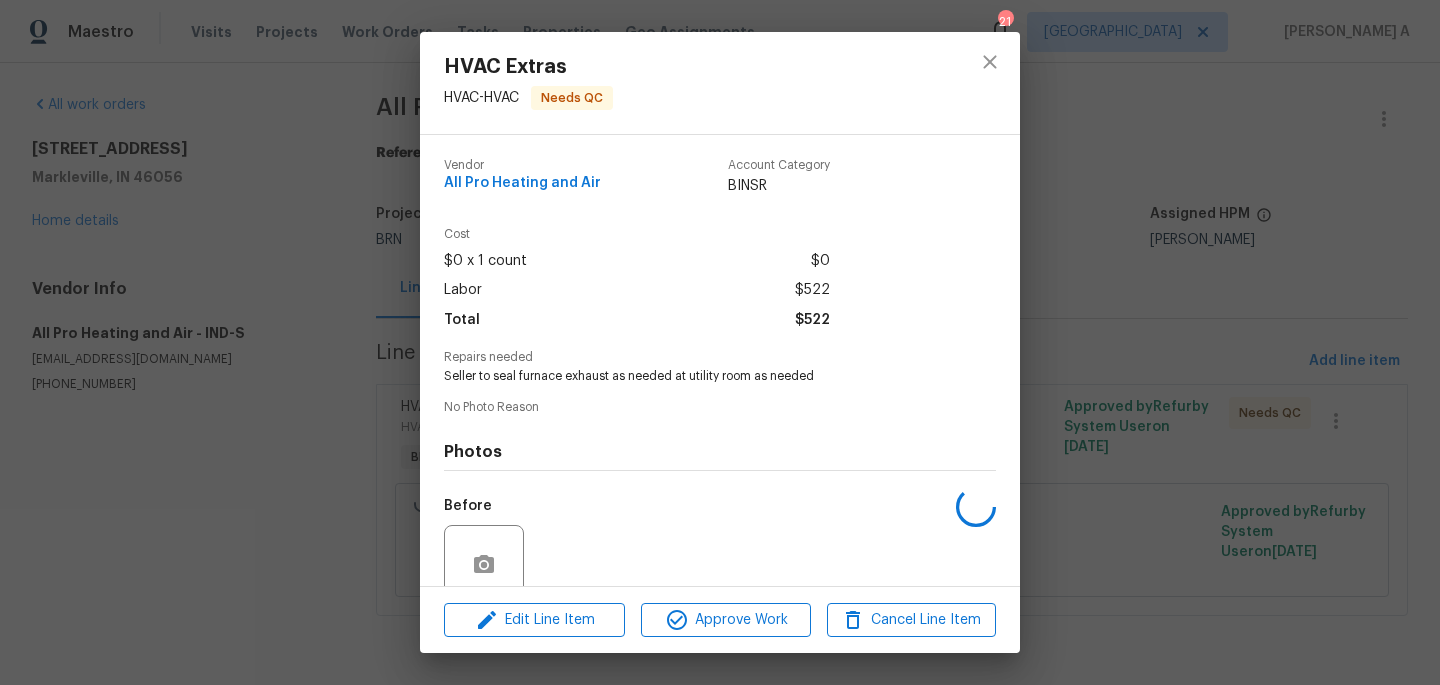 scroll, scrollTop: 168, scrollLeft: 0, axis: vertical 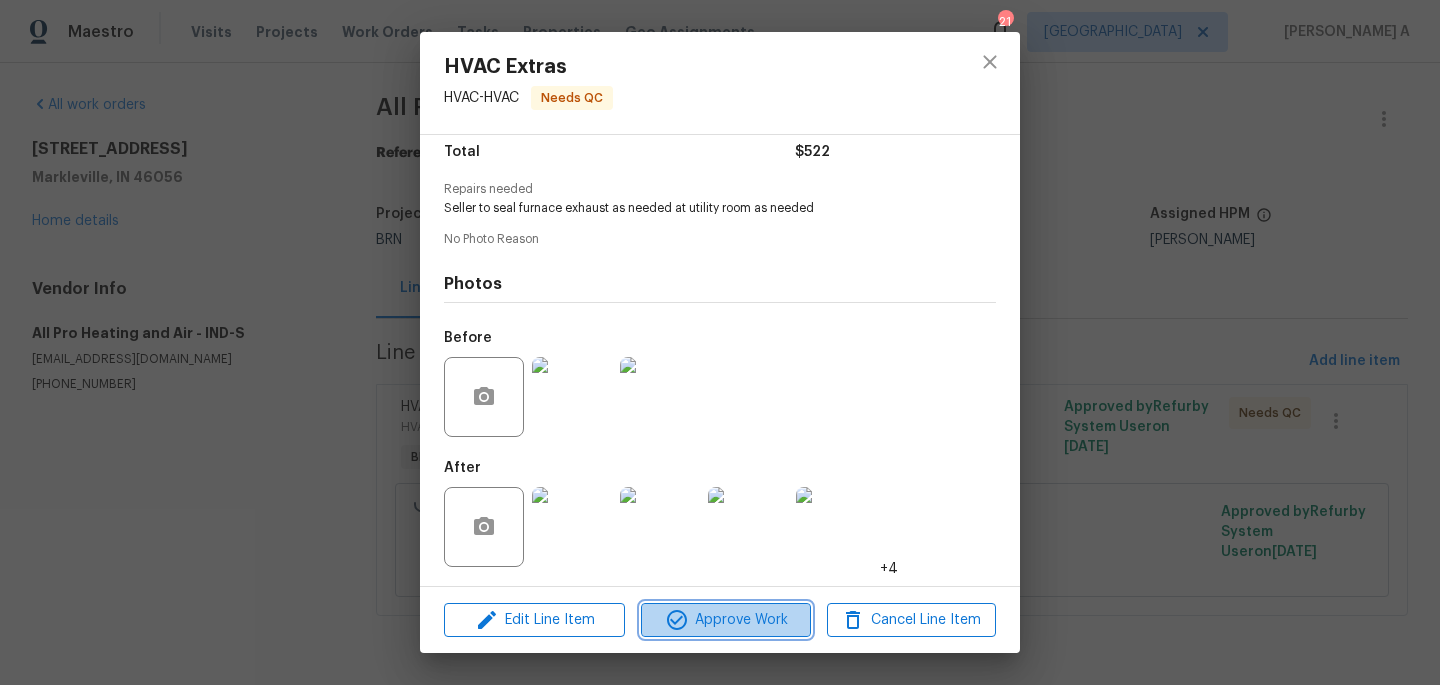 click on "Approve Work" at bounding box center (725, 620) 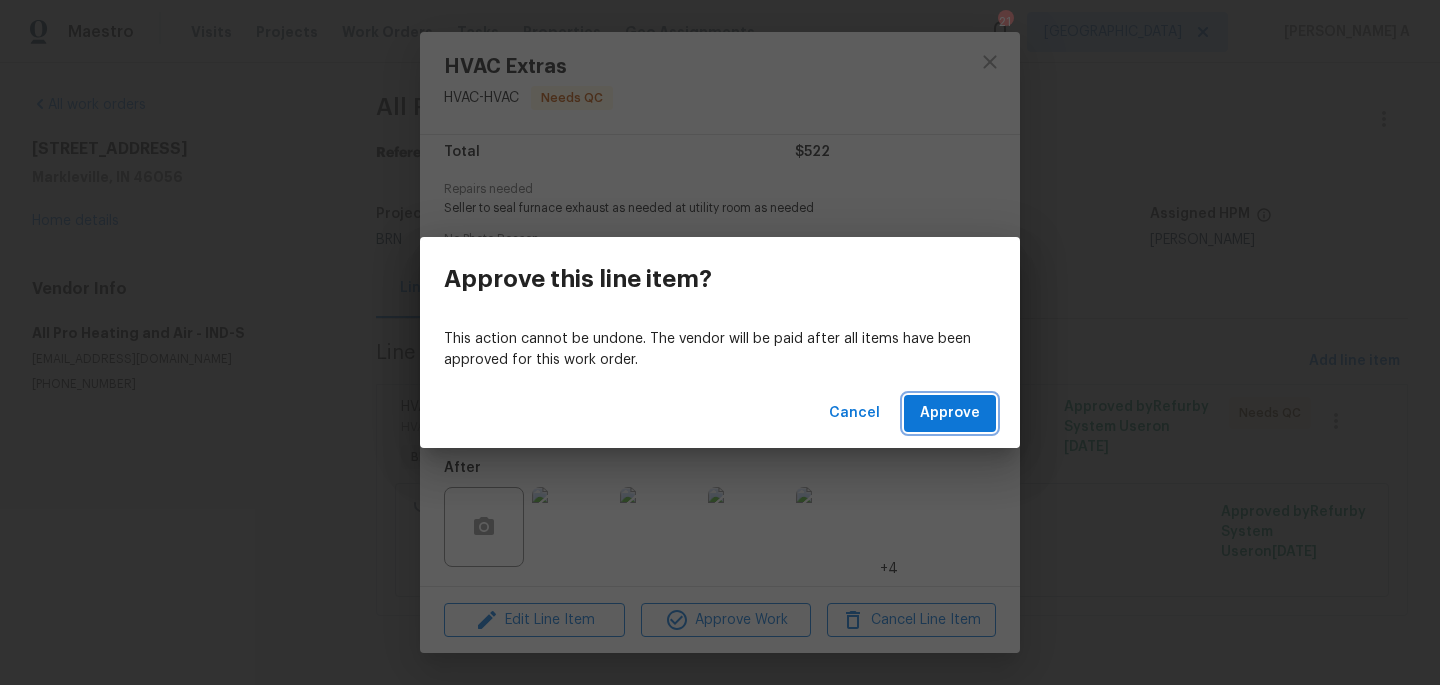 click on "Approve" at bounding box center (950, 413) 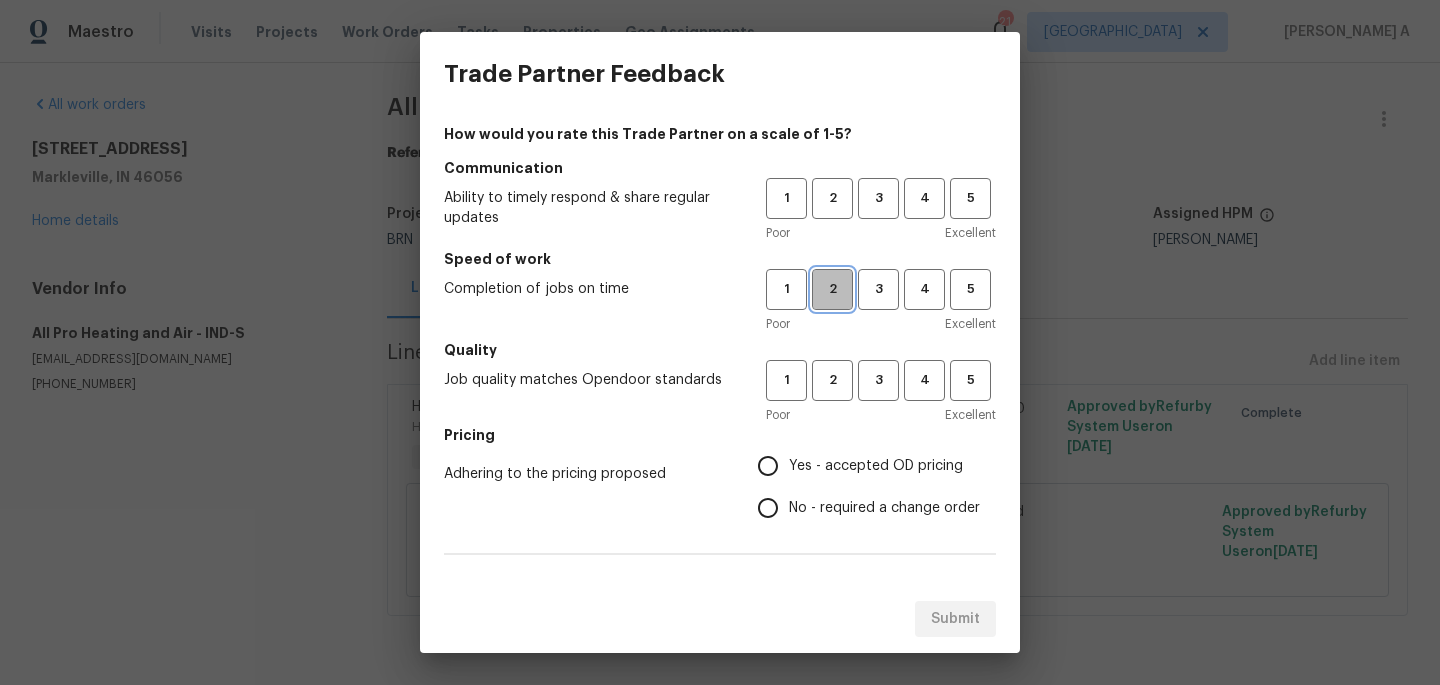 click on "2" at bounding box center (832, 289) 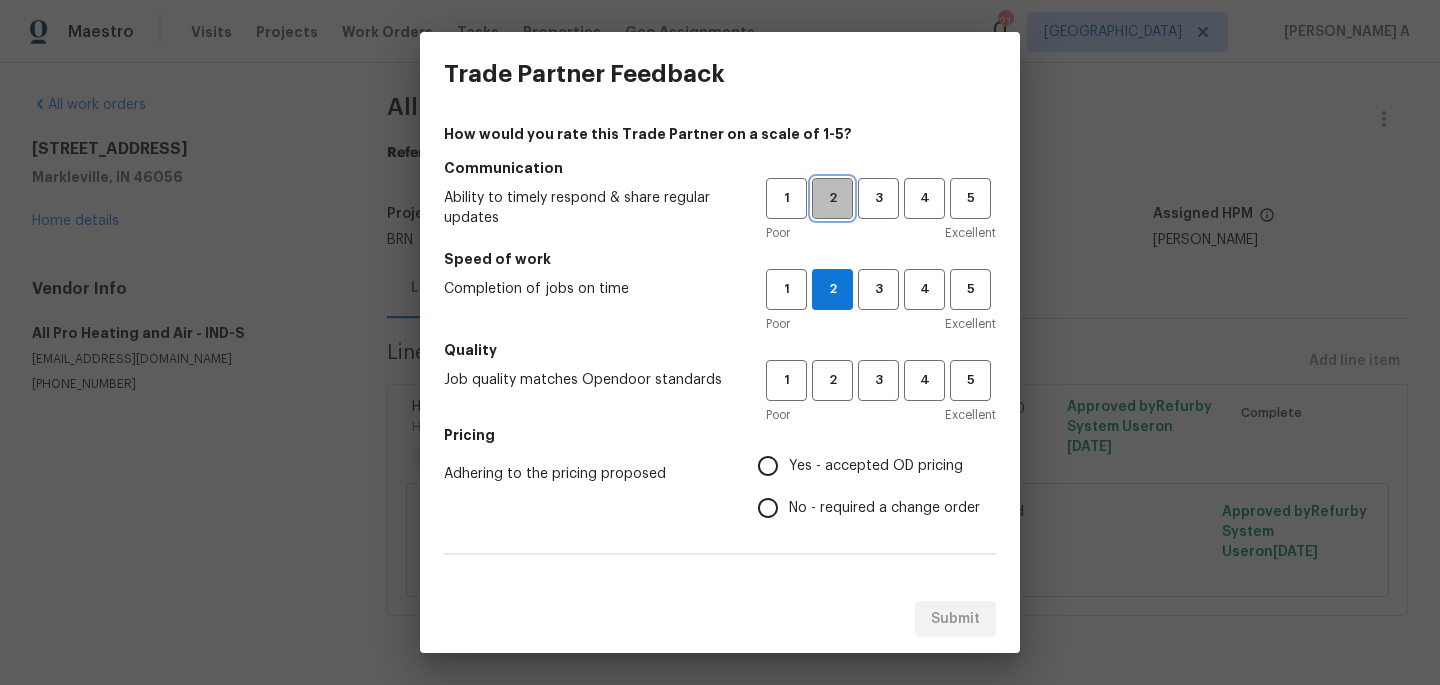 click on "2" at bounding box center [832, 198] 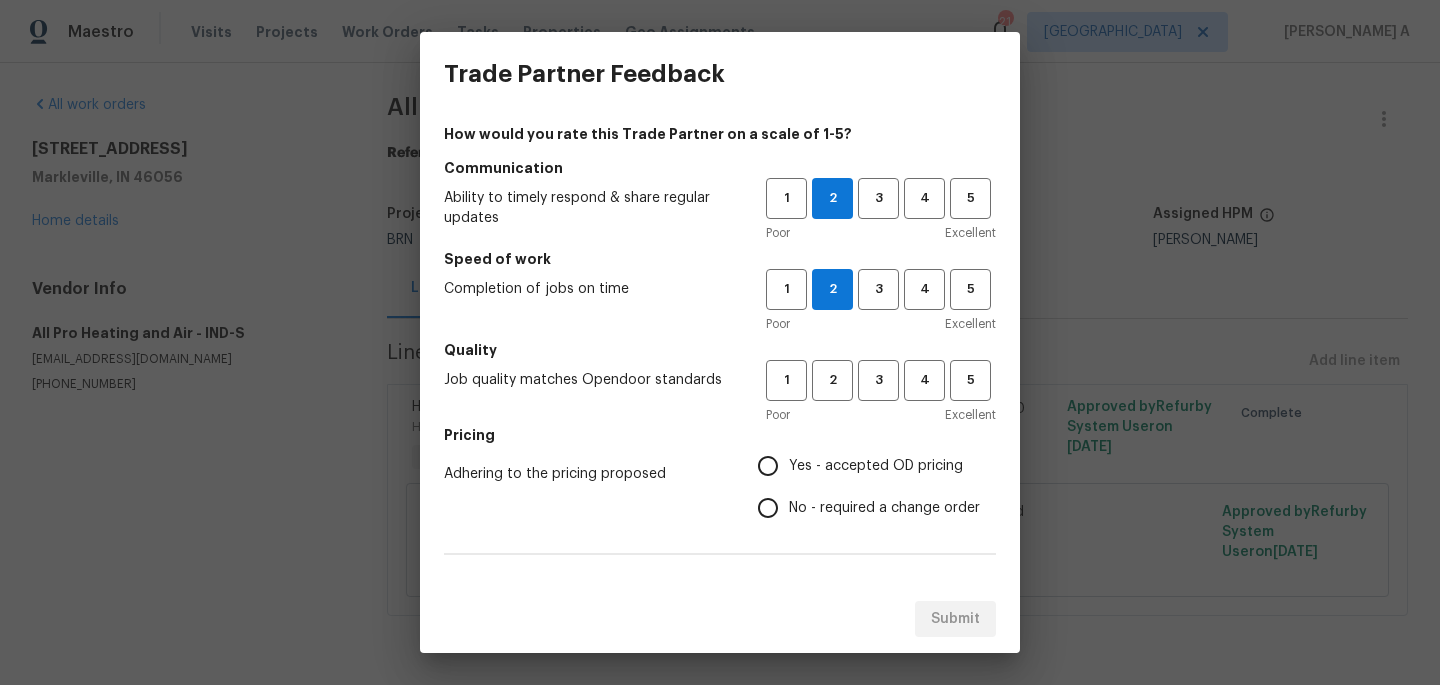 click on "No - required a change order" at bounding box center (884, 508) 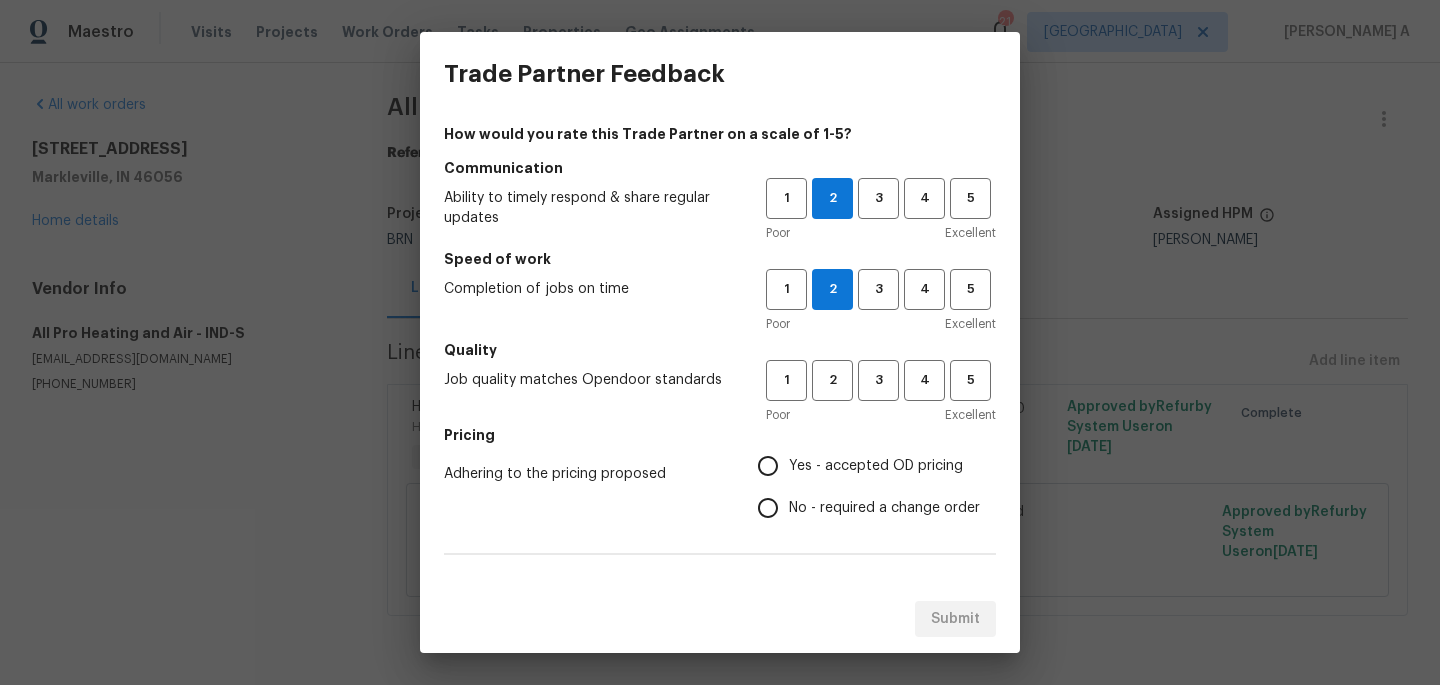 click on "No - required a change order" at bounding box center (768, 508) 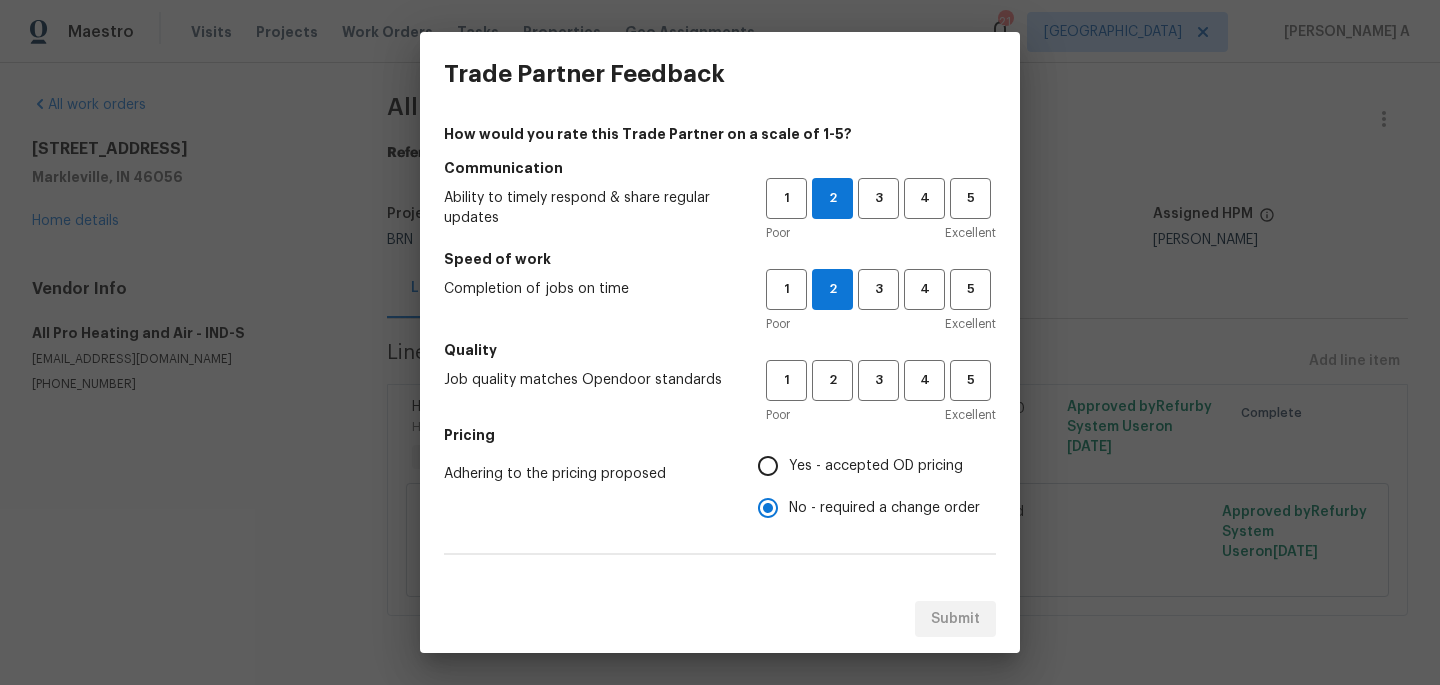 scroll, scrollTop: 37, scrollLeft: 0, axis: vertical 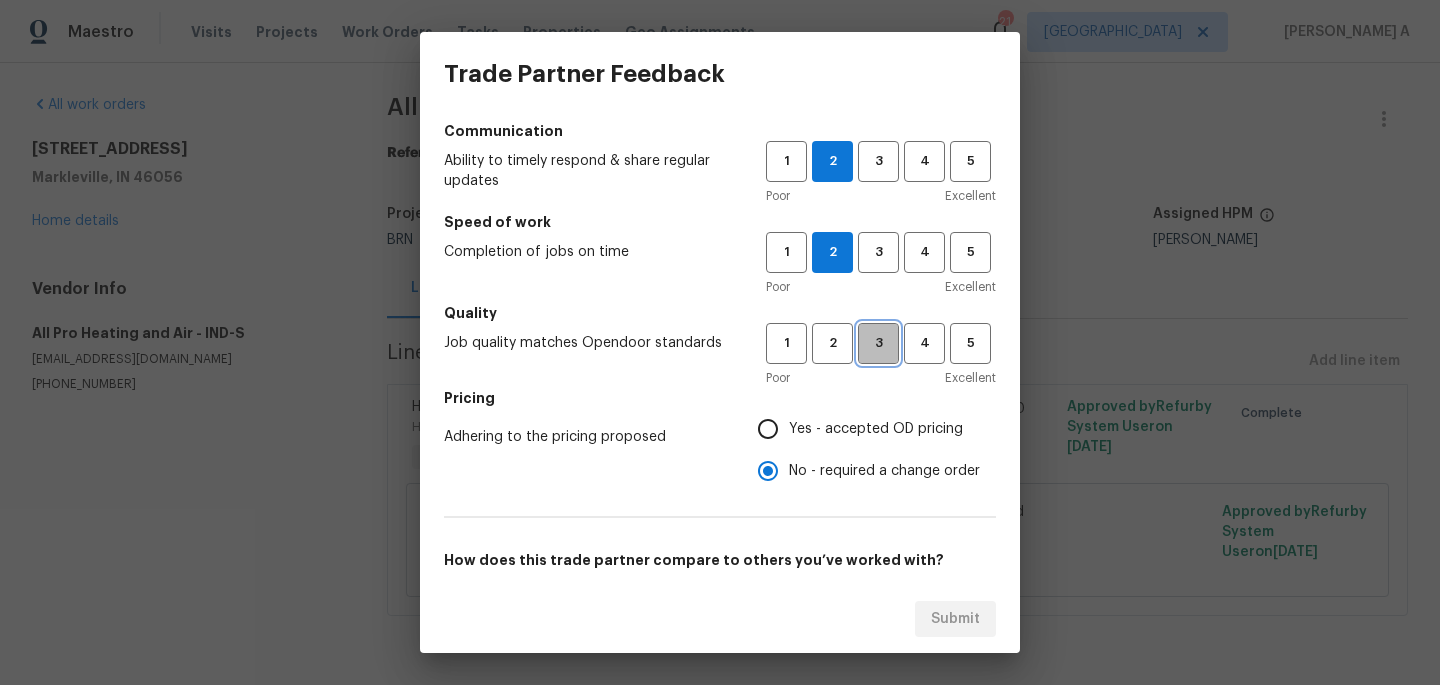 click on "3" at bounding box center (878, 343) 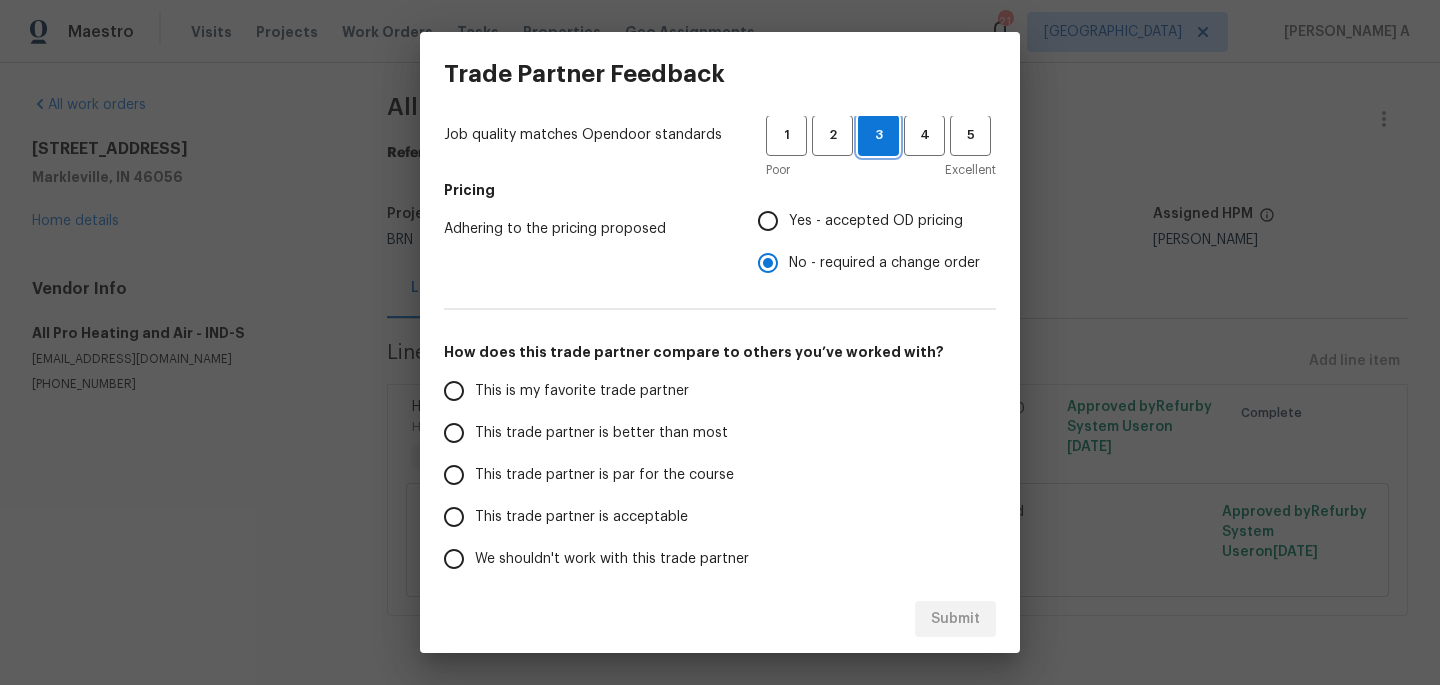 scroll, scrollTop: 260, scrollLeft: 0, axis: vertical 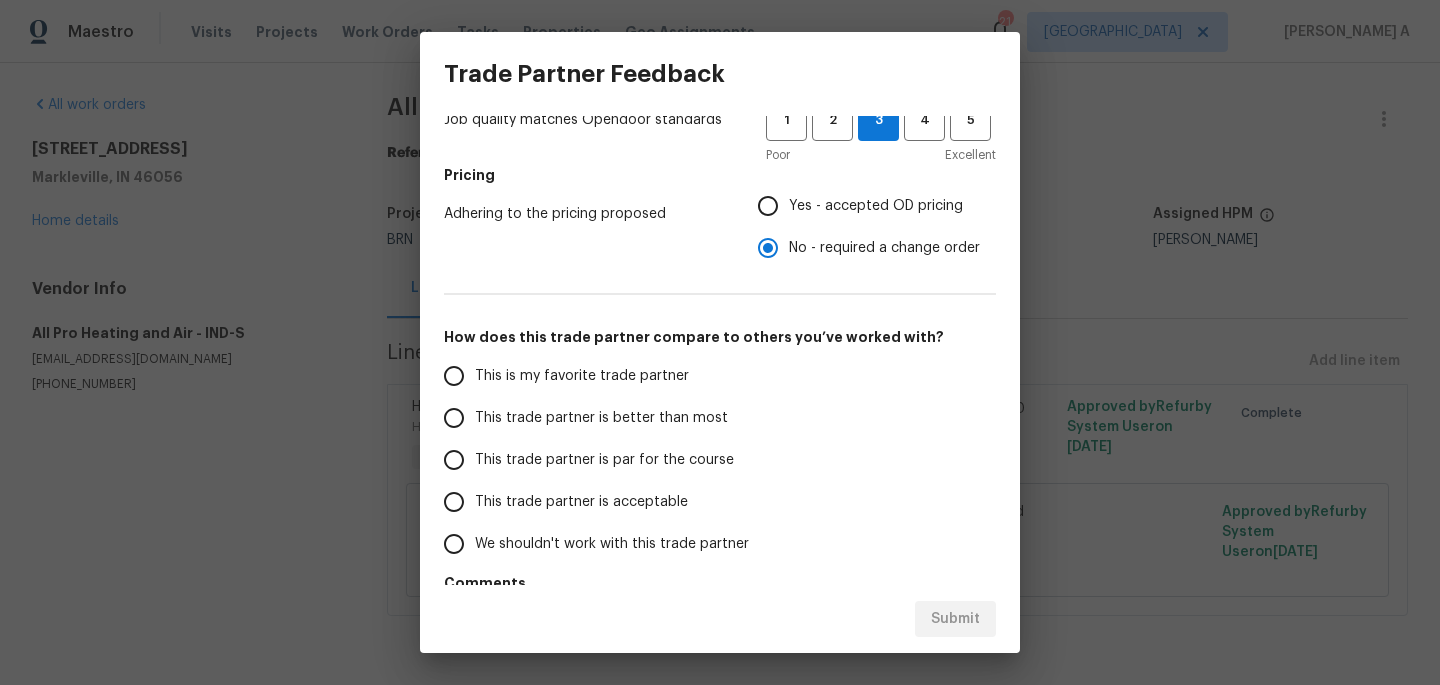 click on "This trade partner is better than most" at bounding box center (601, 418) 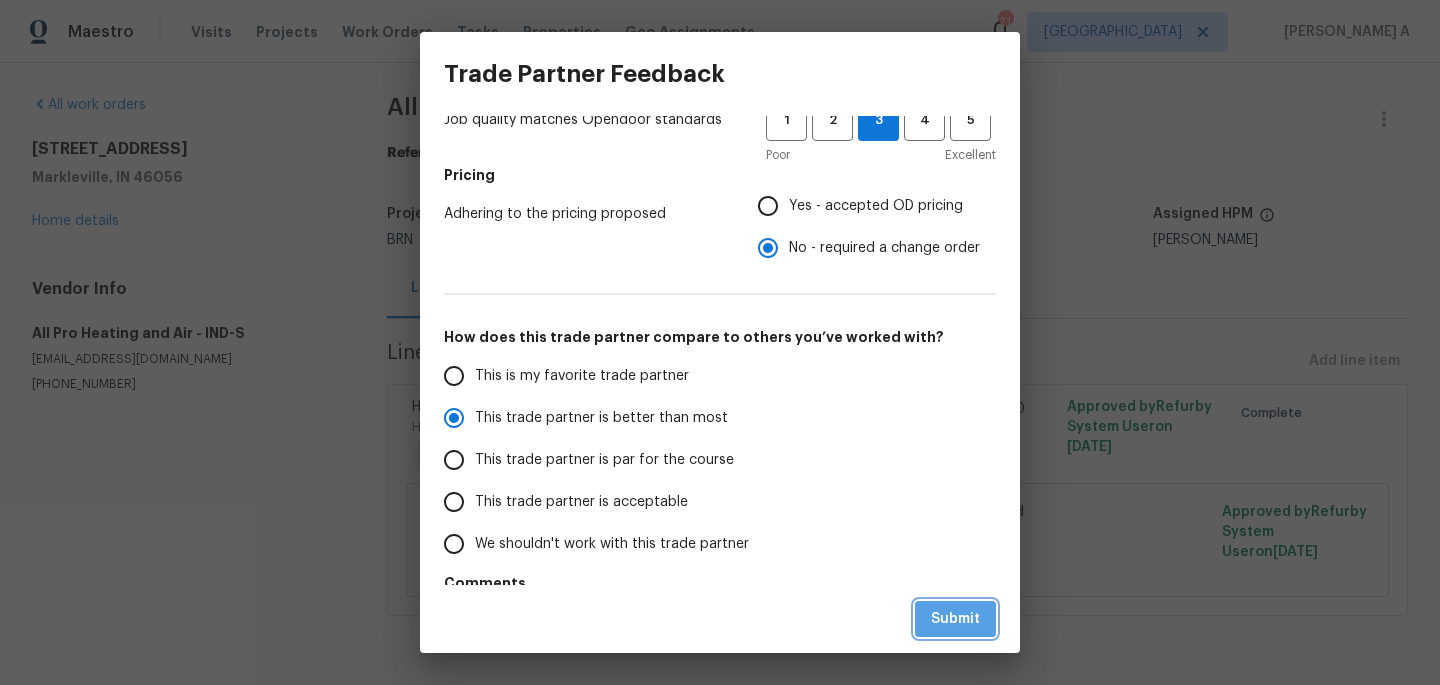 click on "Submit" at bounding box center [955, 619] 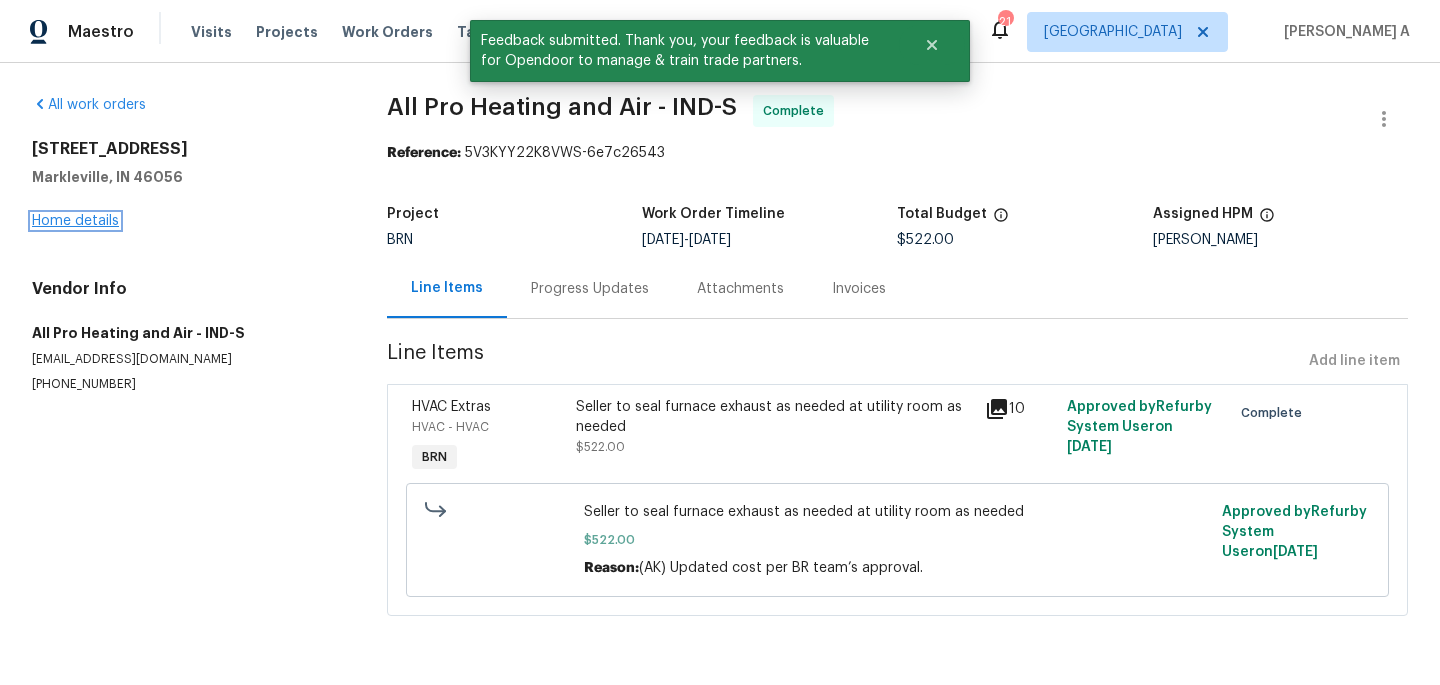 click on "Home details" at bounding box center [75, 221] 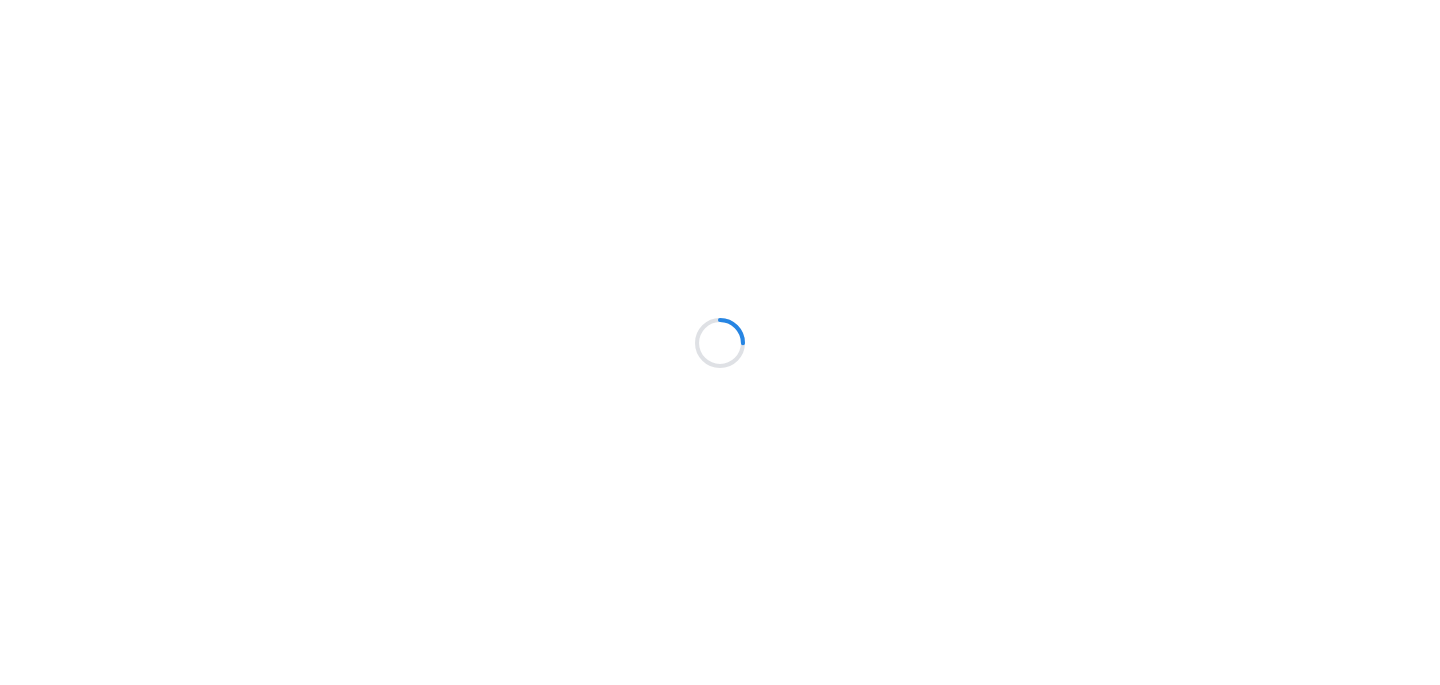 scroll, scrollTop: 0, scrollLeft: 0, axis: both 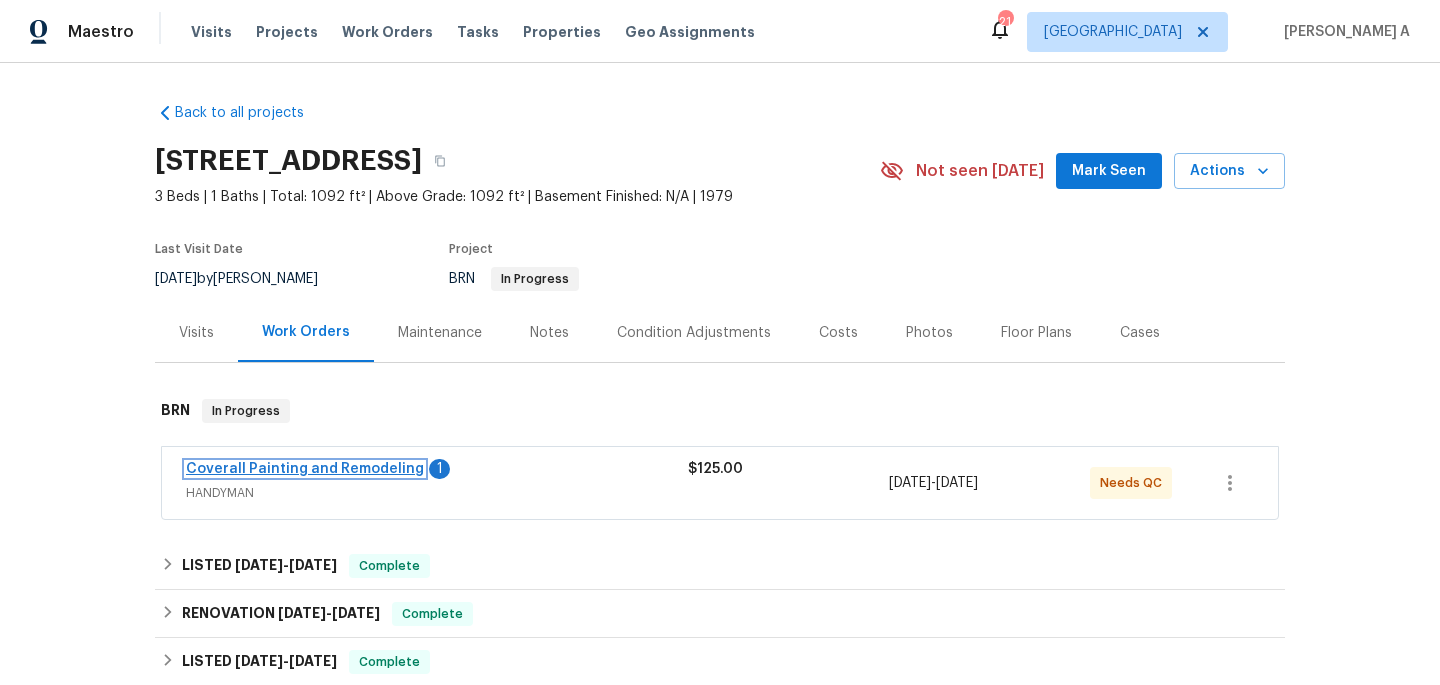 click on "Coverall Painting and Remodeling" at bounding box center [305, 469] 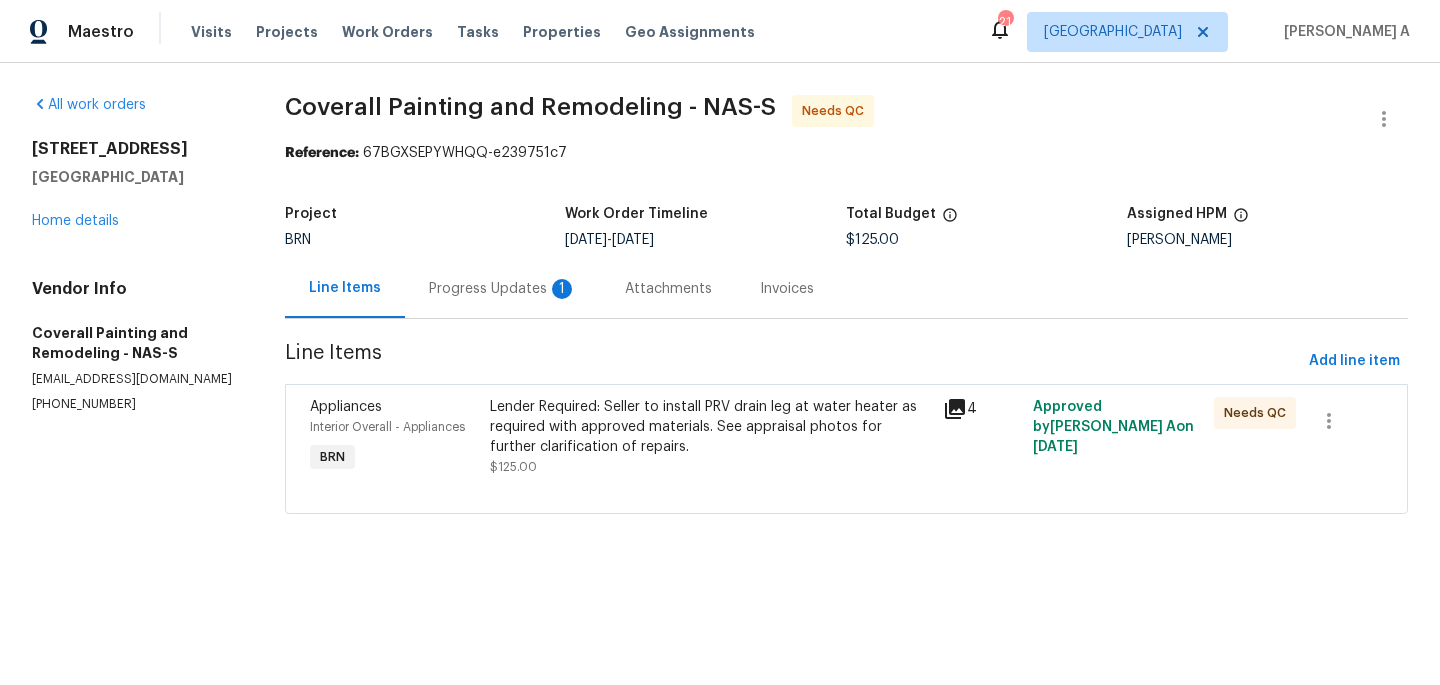 click on "Progress Updates 1" at bounding box center [503, 289] 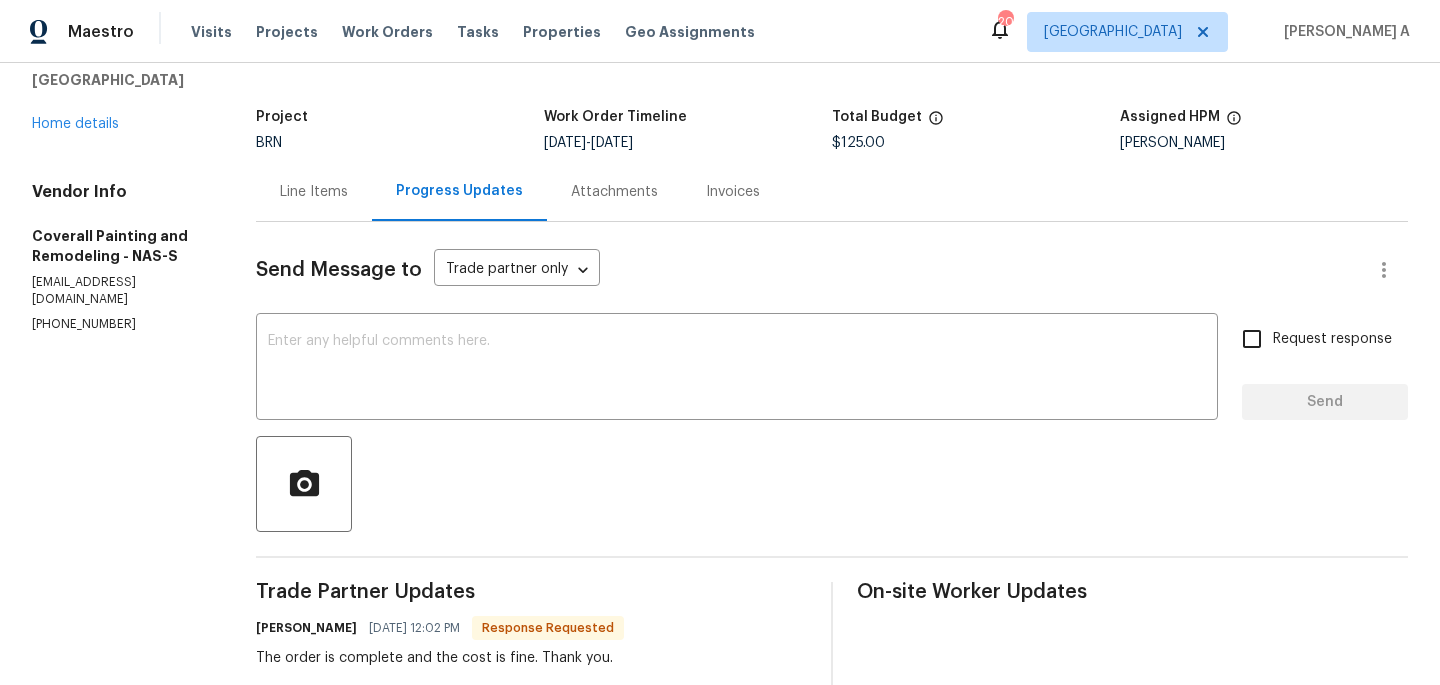 scroll, scrollTop: 57, scrollLeft: 0, axis: vertical 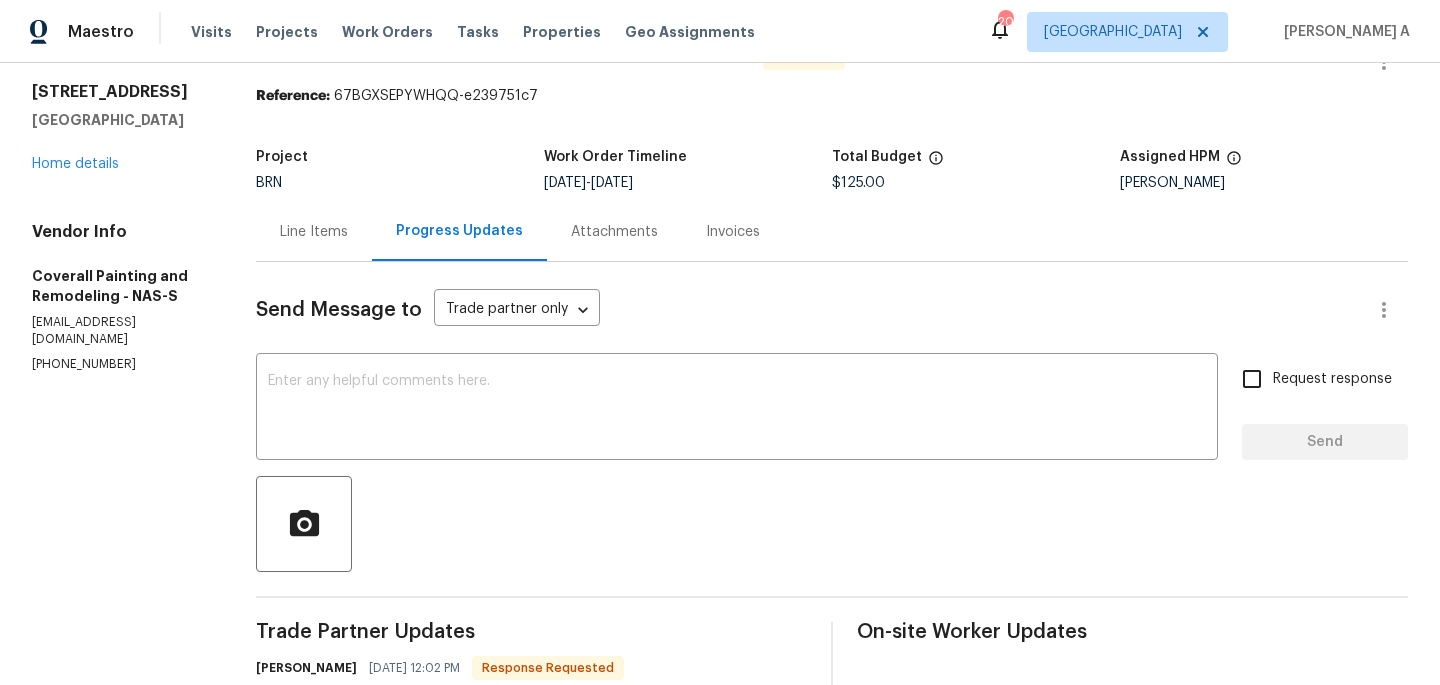 click on "Line Items" at bounding box center (314, 231) 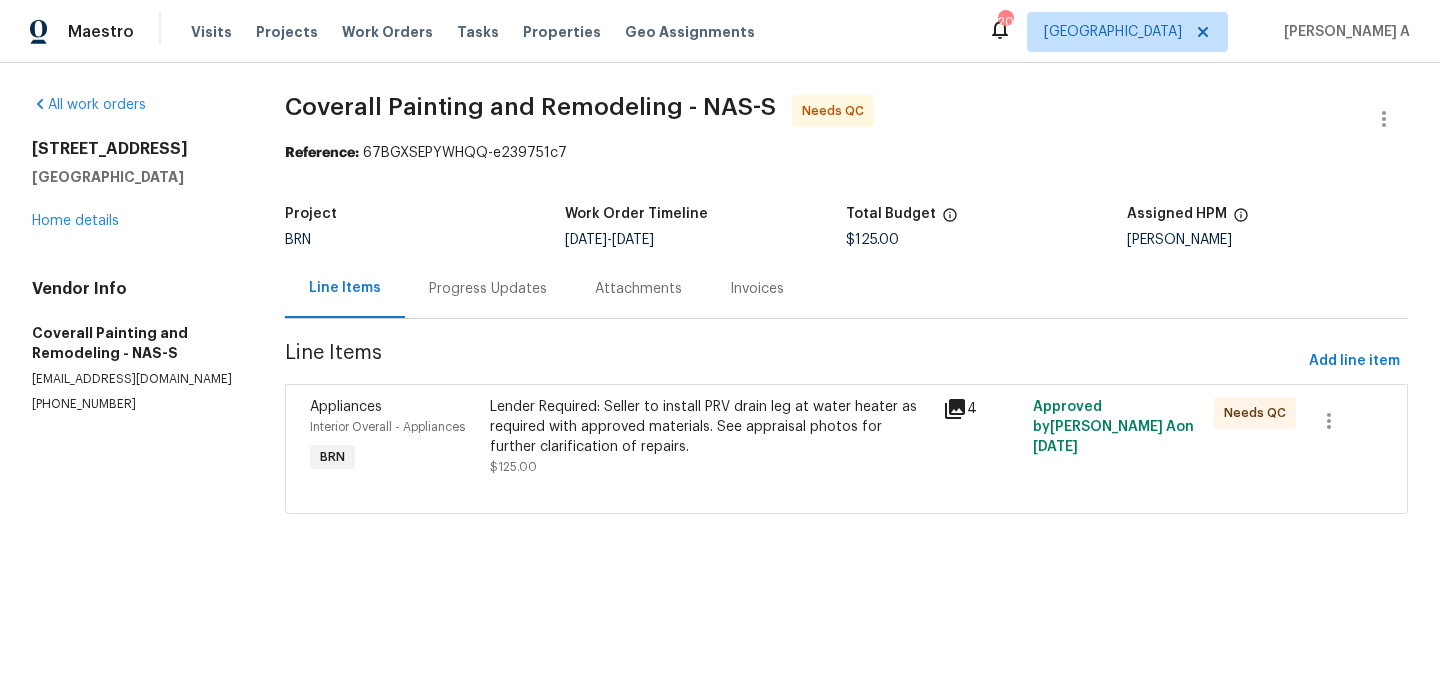 scroll, scrollTop: 0, scrollLeft: 0, axis: both 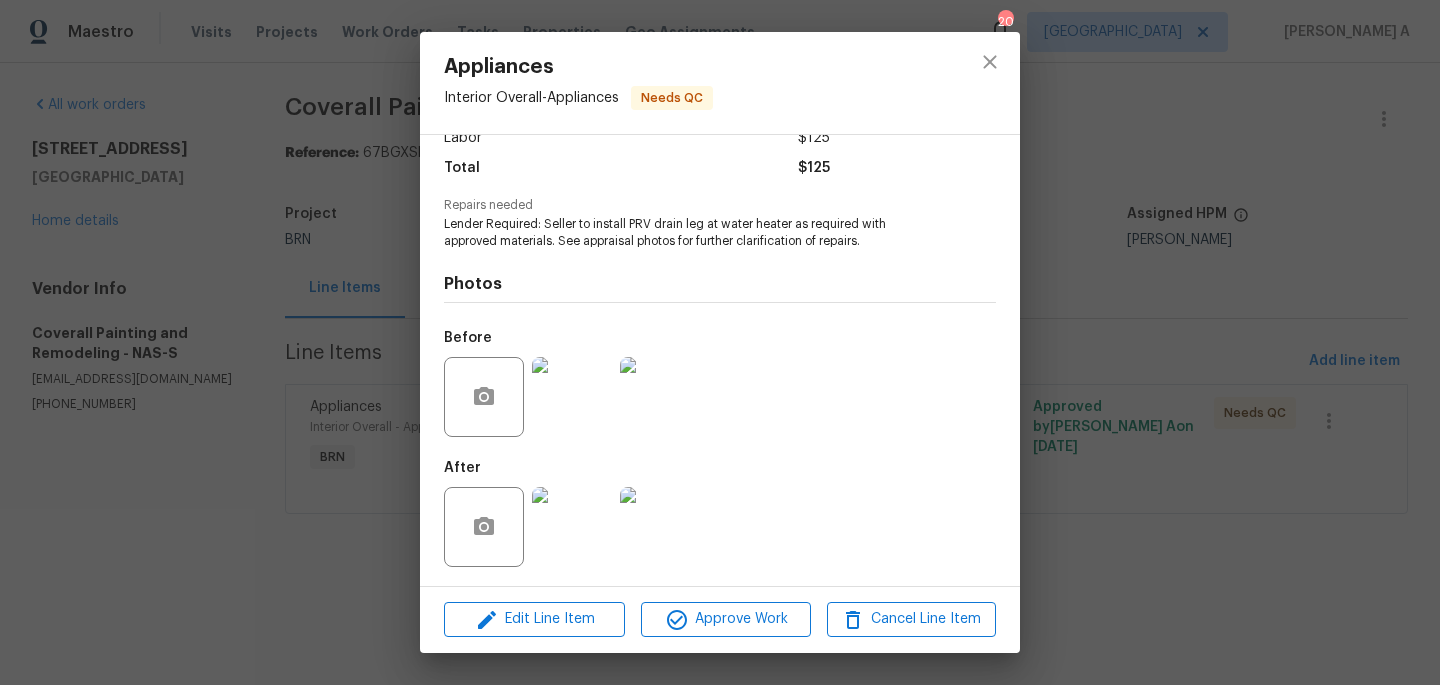 click at bounding box center (572, 397) 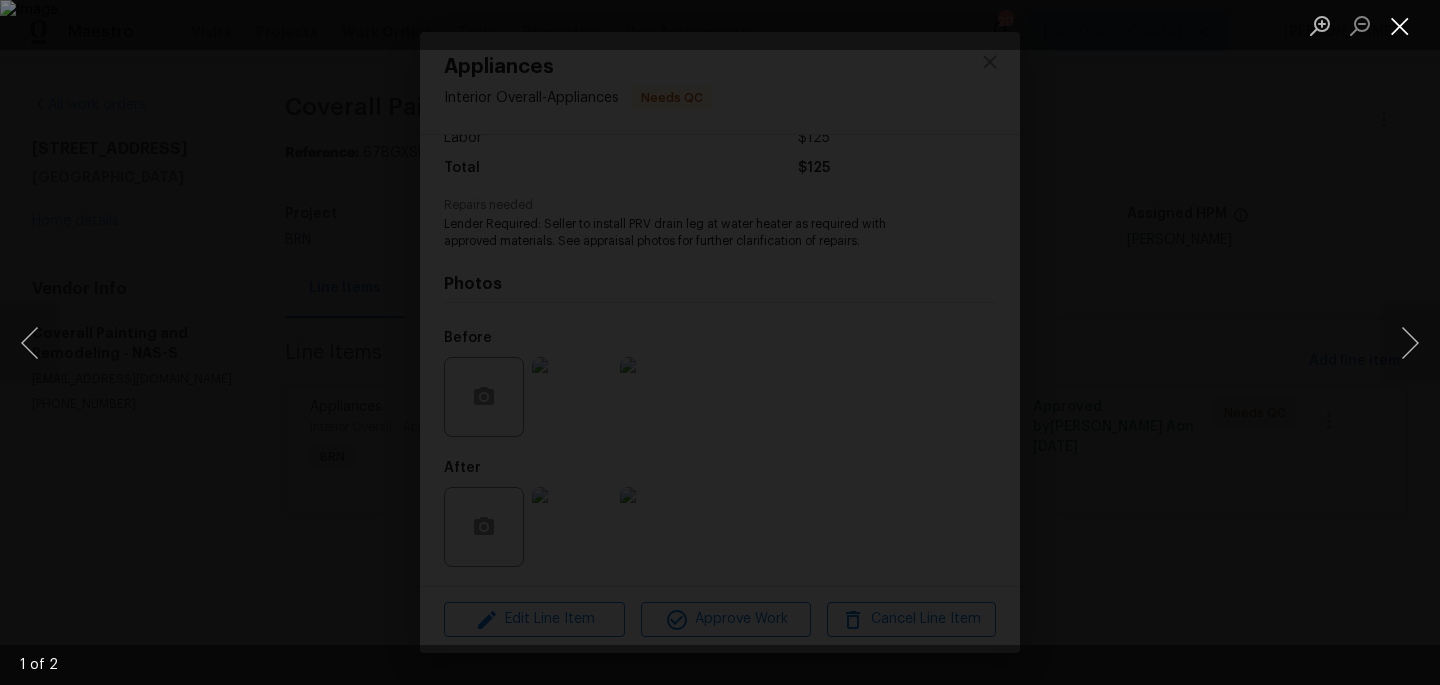click at bounding box center (1400, 25) 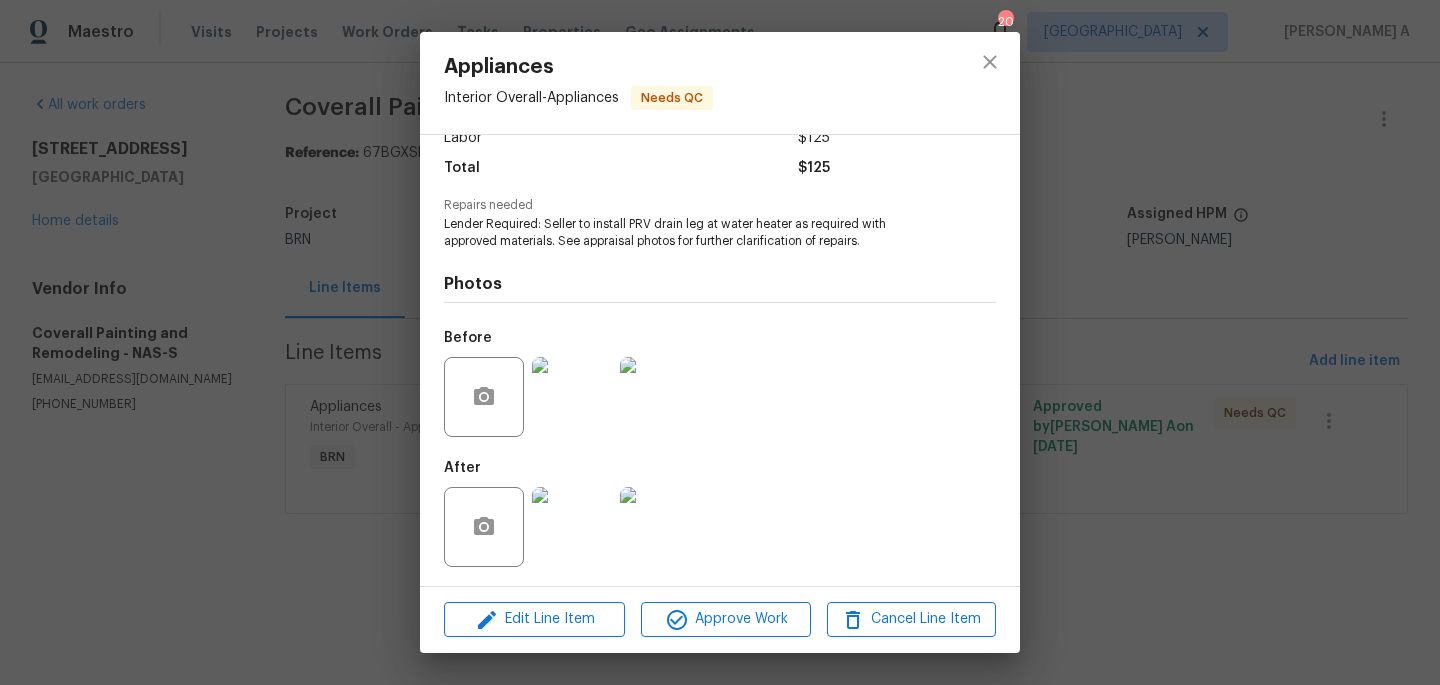 click at bounding box center (572, 527) 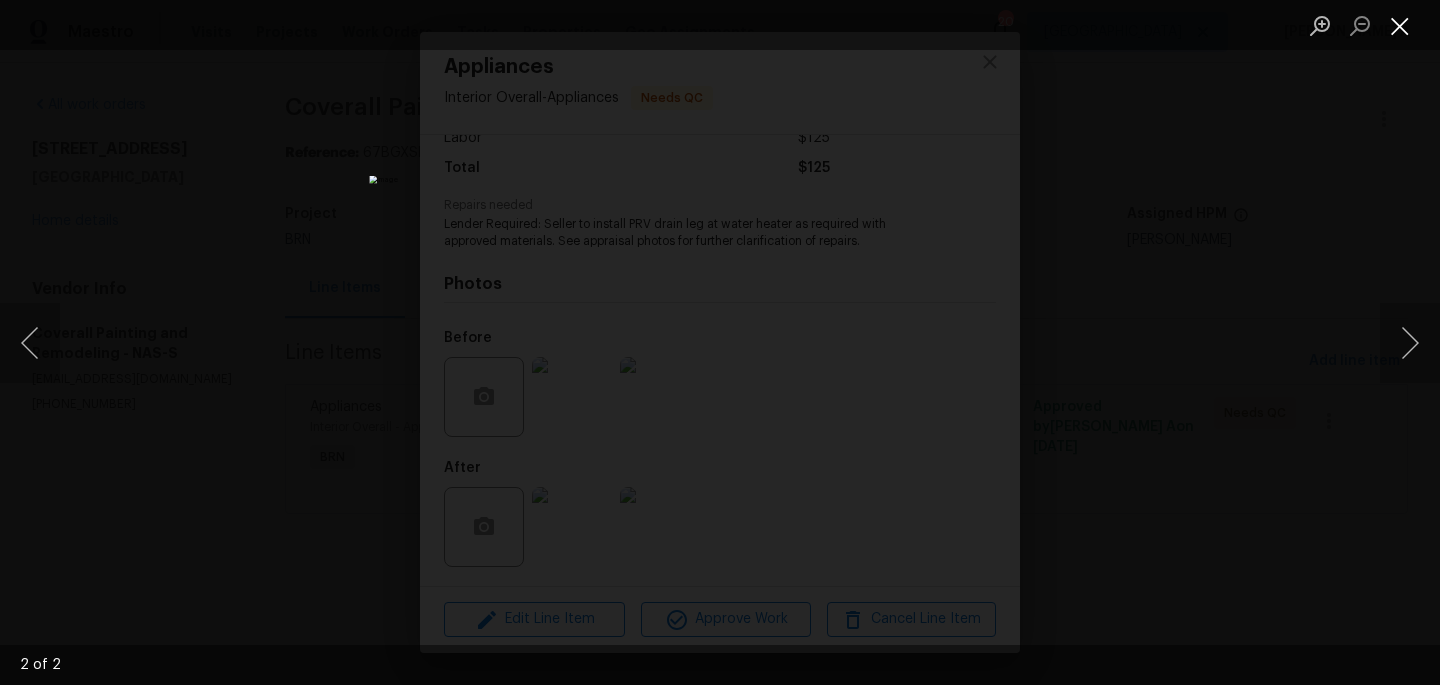 click at bounding box center [1400, 25] 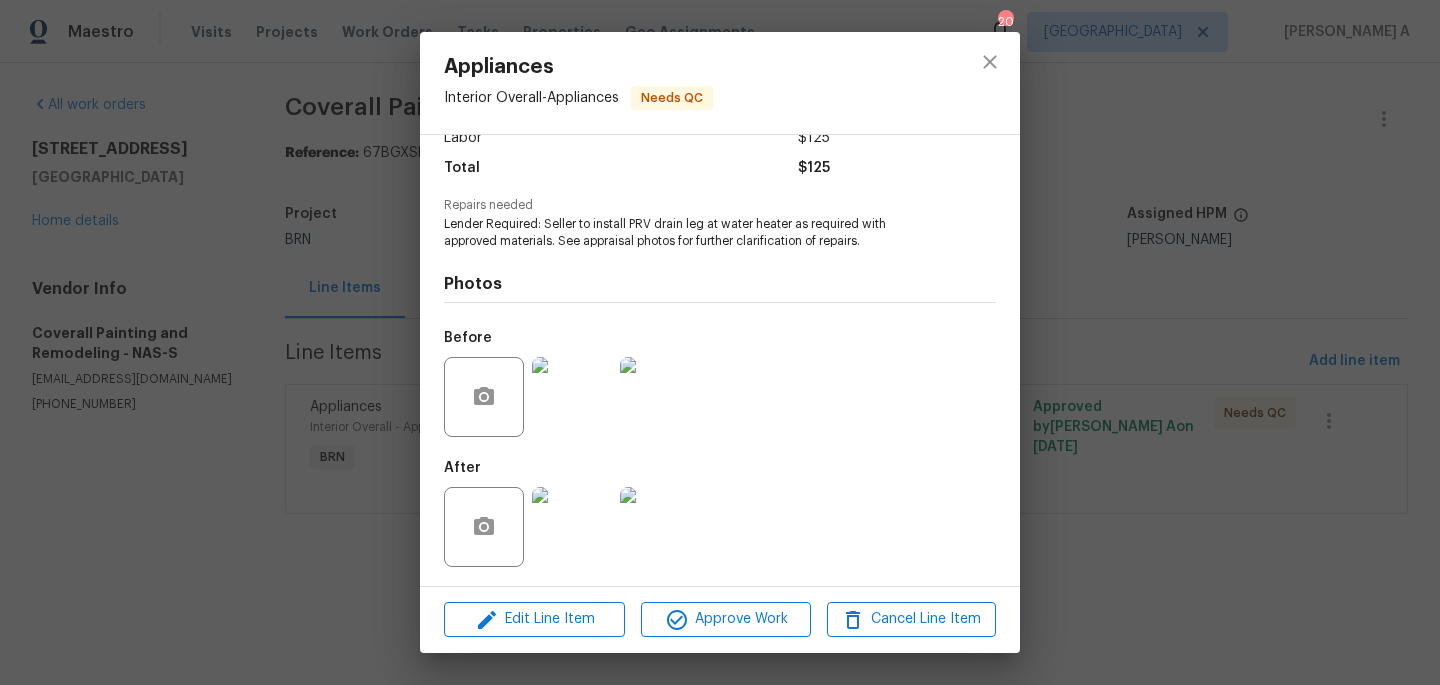 click at bounding box center (572, 397) 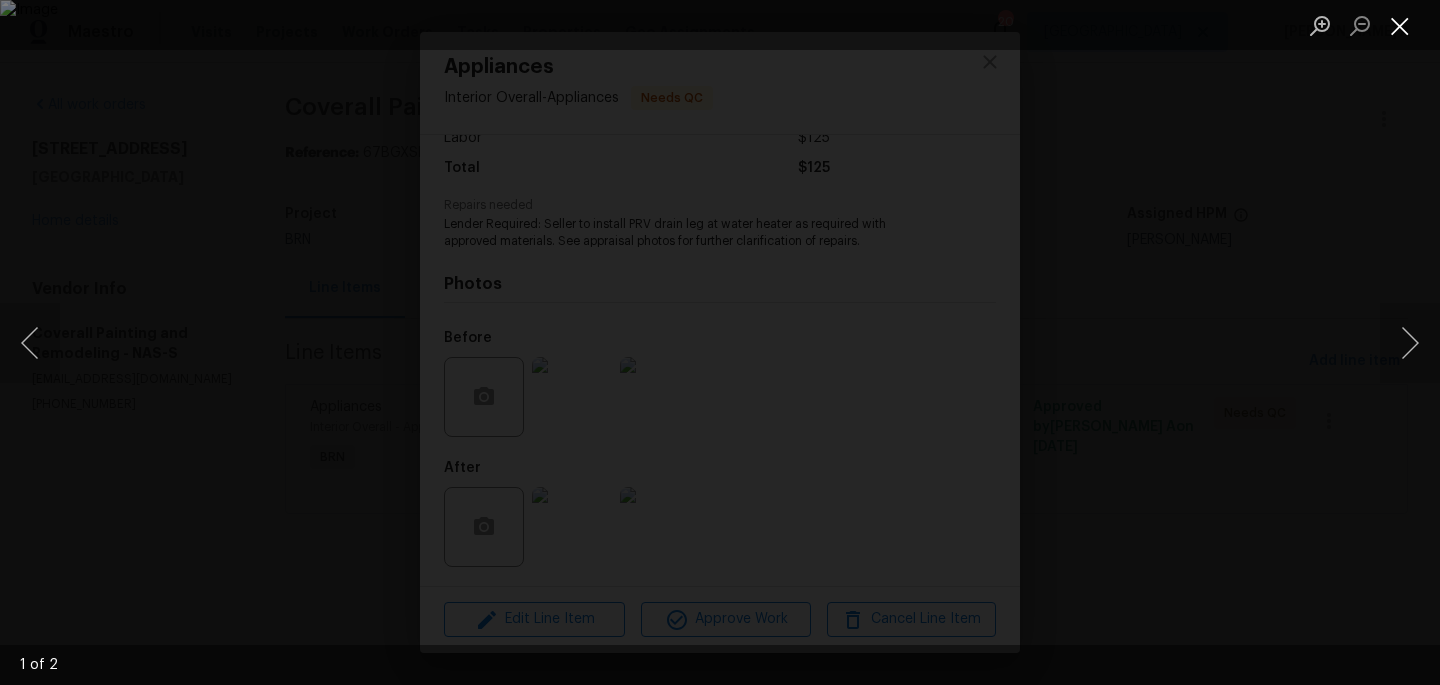 click at bounding box center [1400, 25] 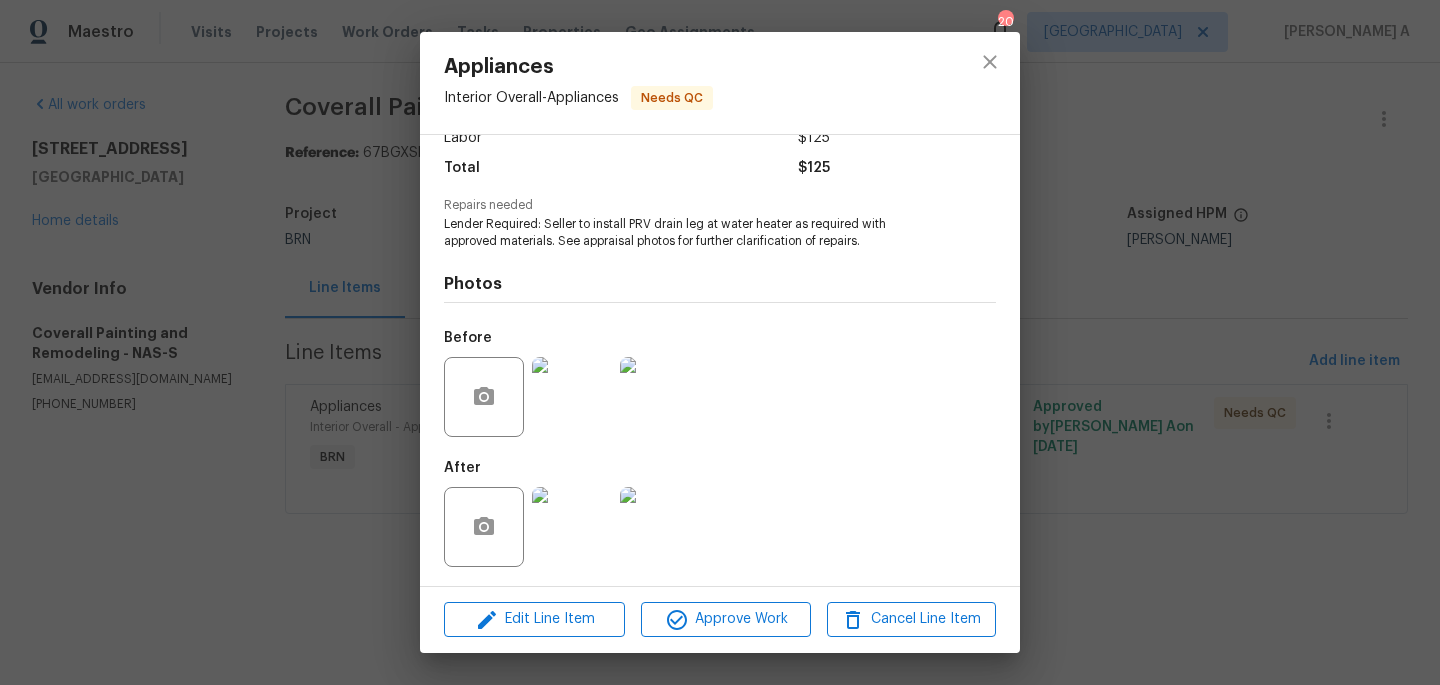 click at bounding box center [572, 527] 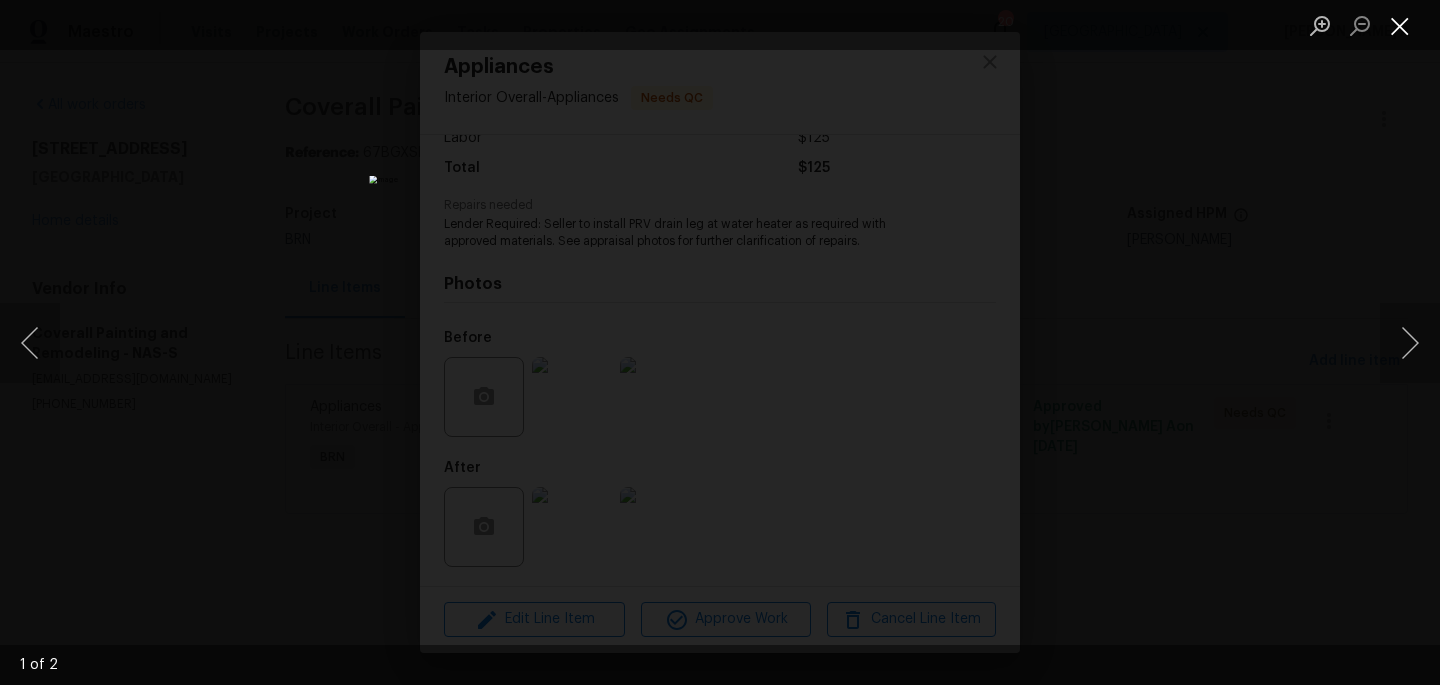click at bounding box center (1400, 25) 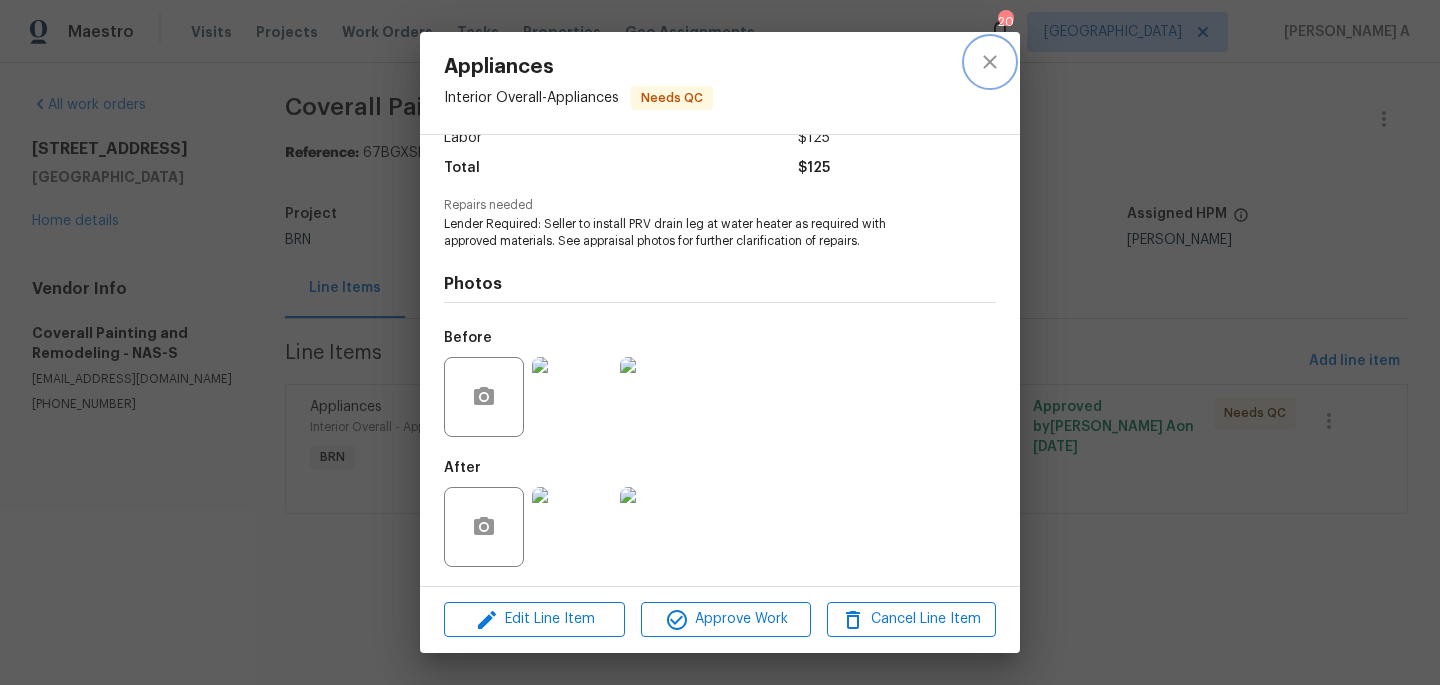 click at bounding box center [990, 62] 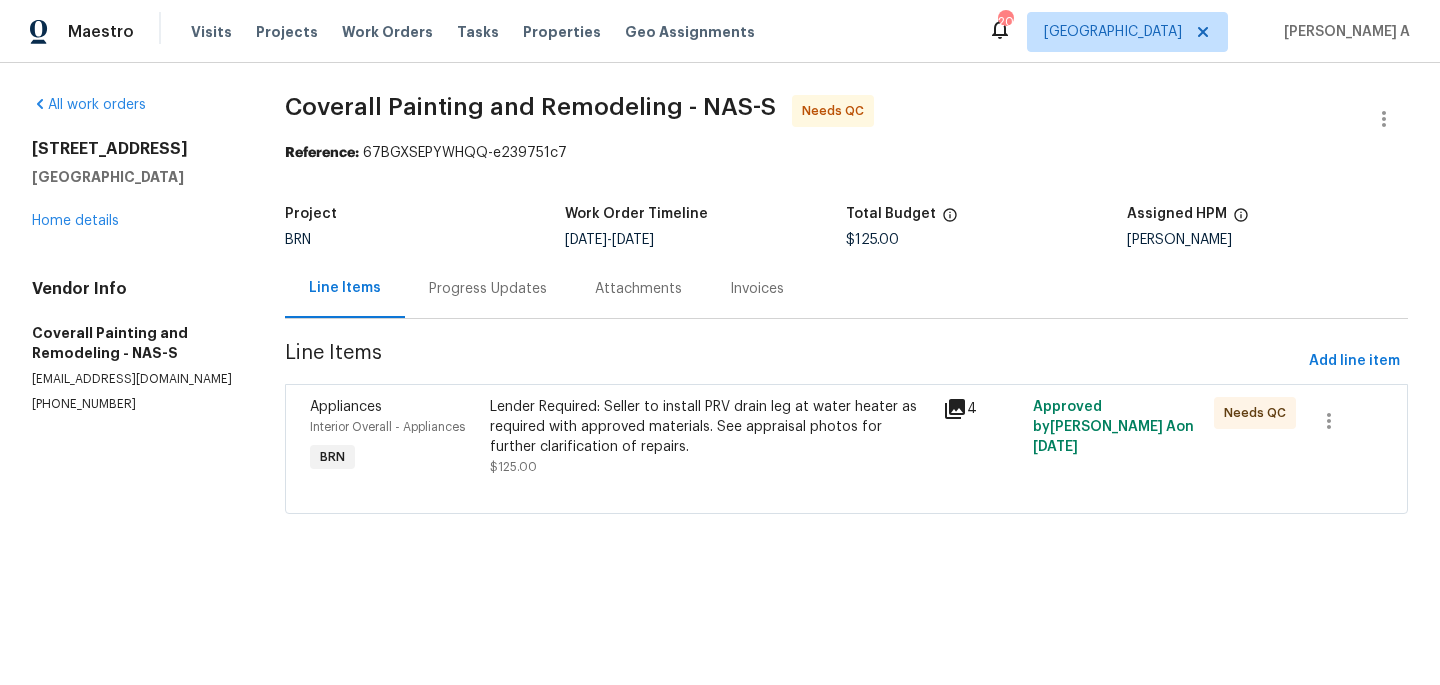 click on "Progress Updates" at bounding box center (488, 288) 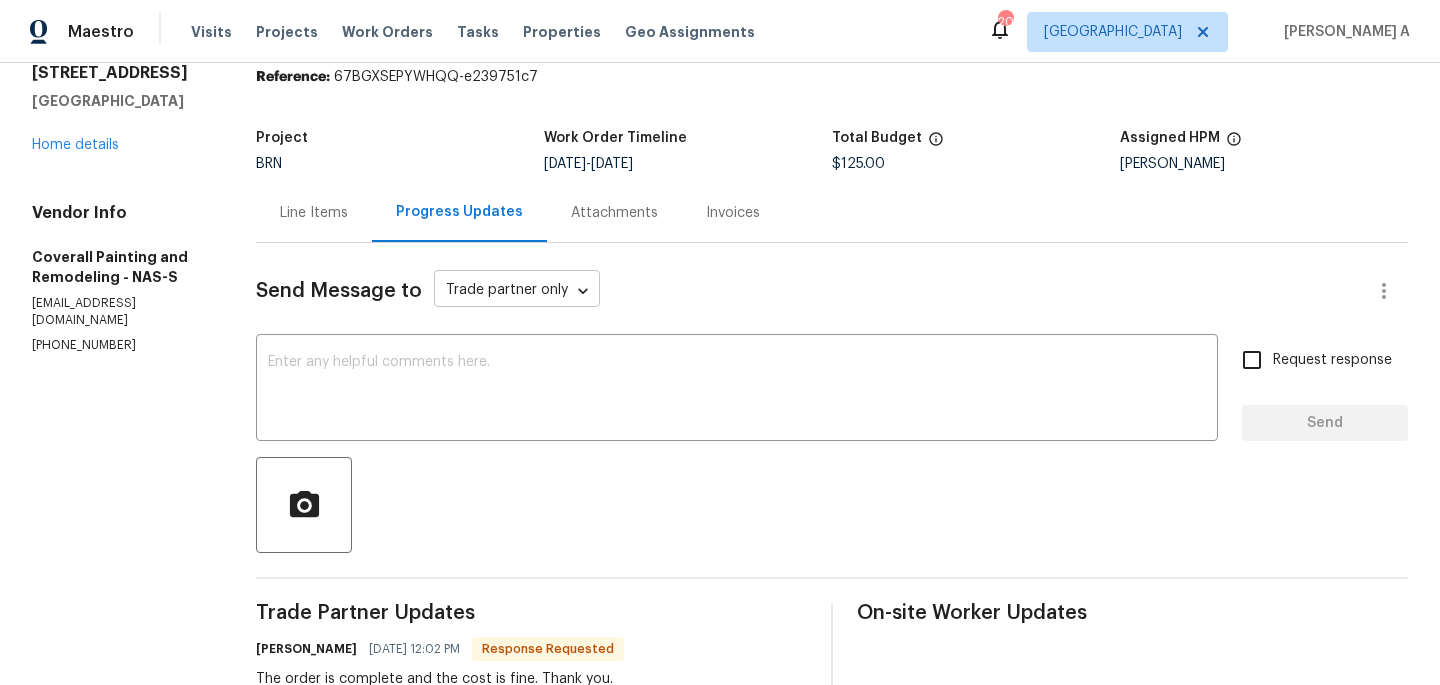 scroll, scrollTop: 90, scrollLeft: 0, axis: vertical 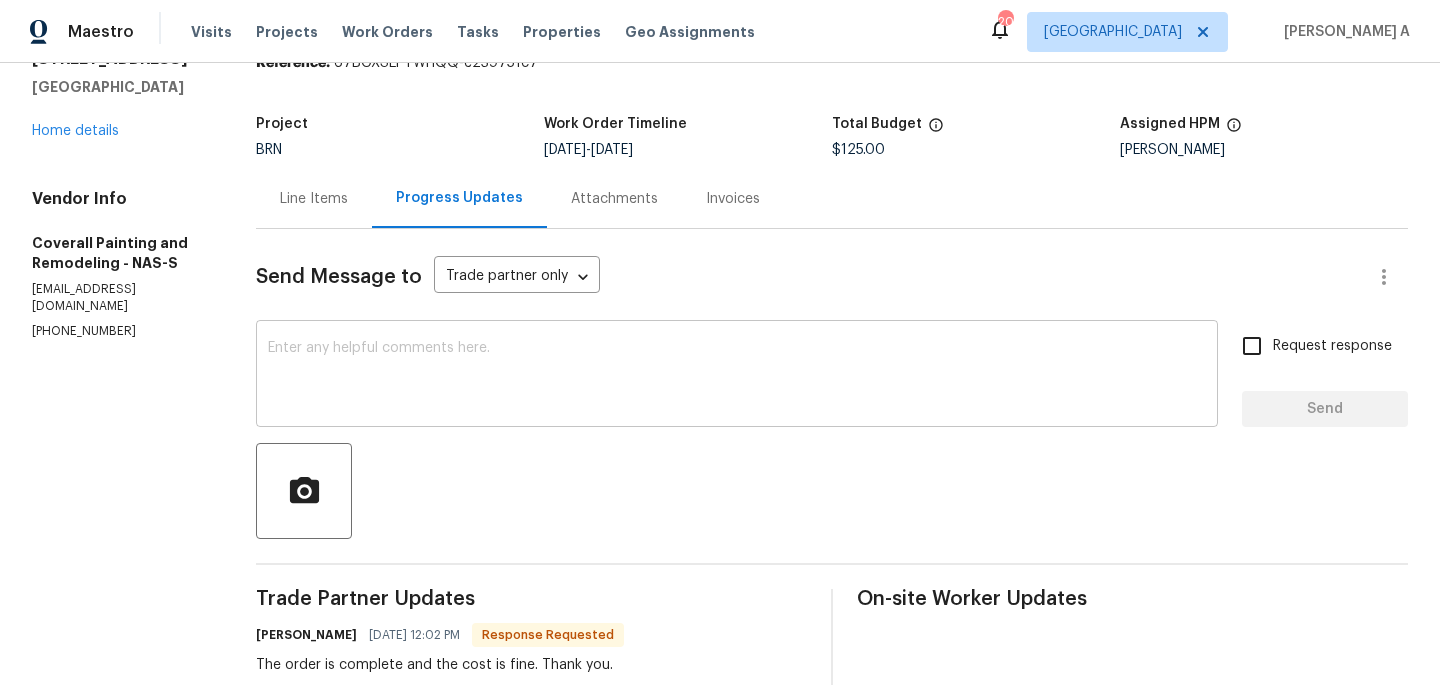 click on "x ​" at bounding box center [737, 376] 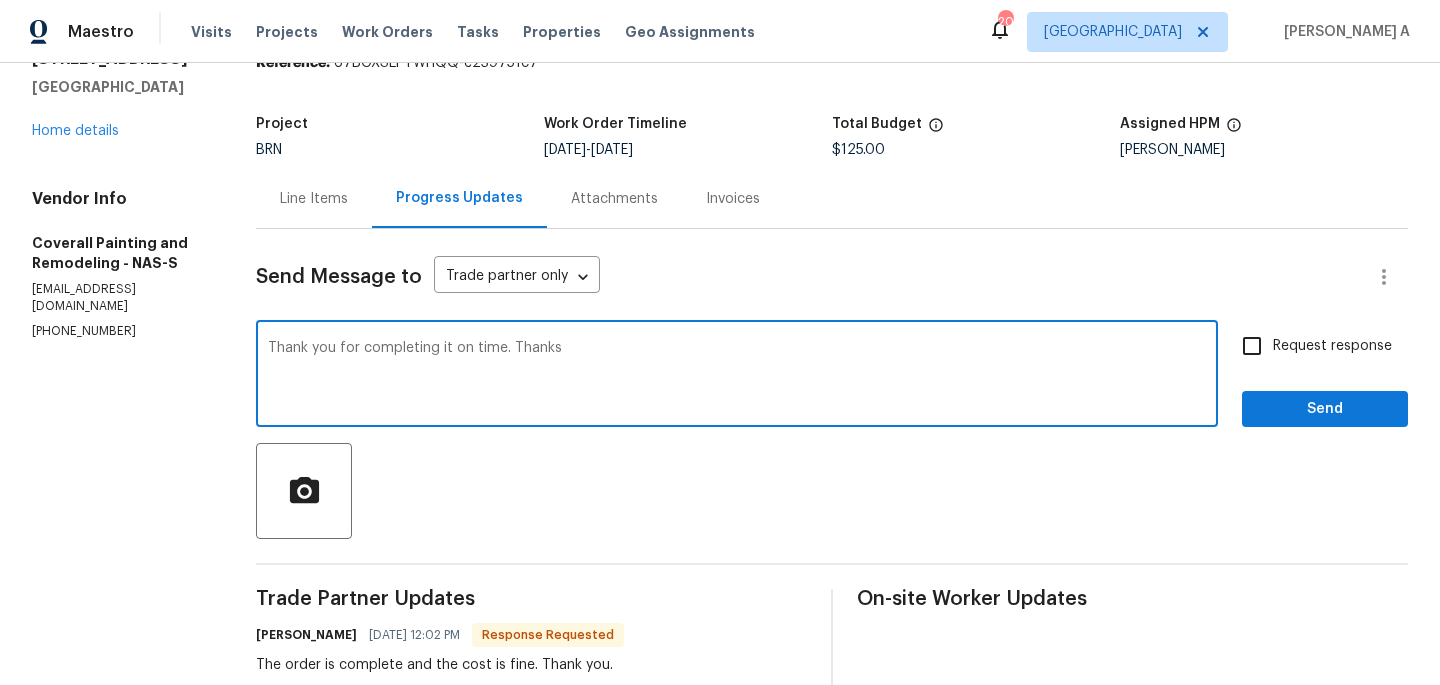 click on "Thank you for completing it on time. Thanks" at bounding box center (737, 376) 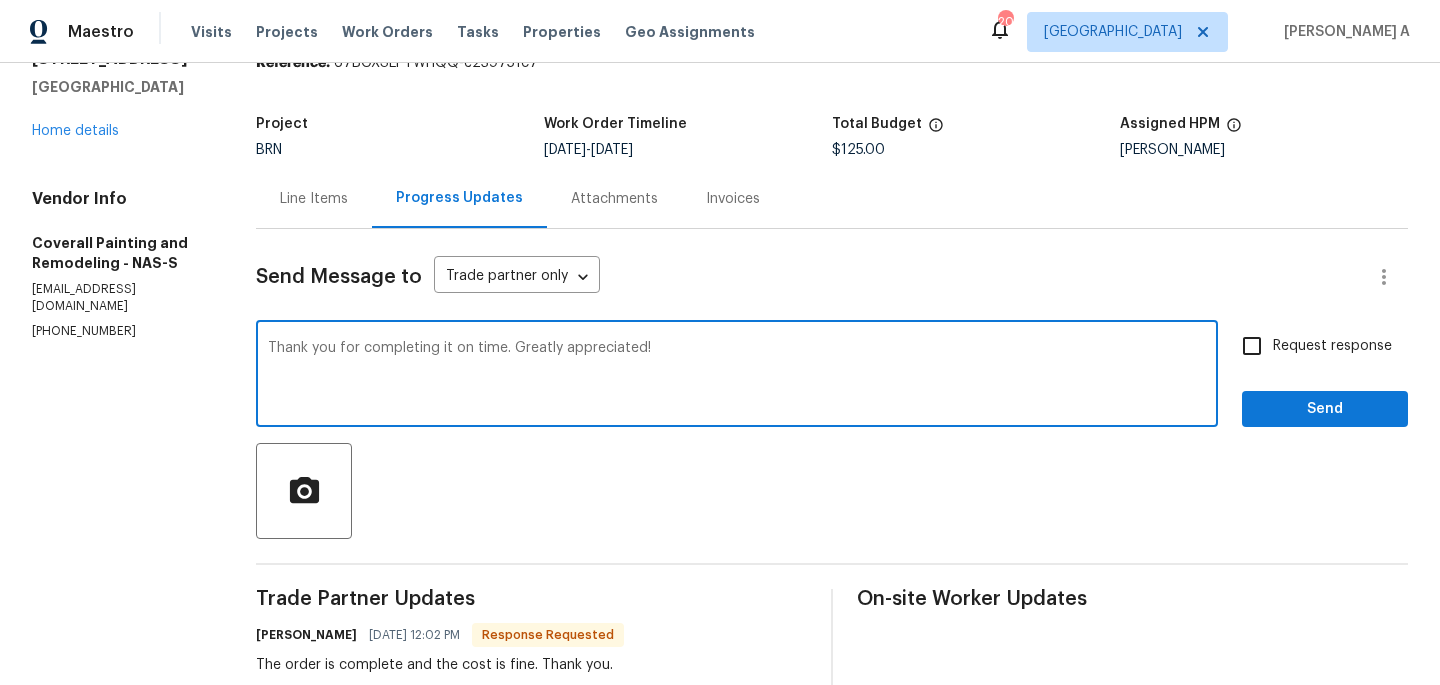 click on "Thank you for completing it on time. Greatly appreciated!" at bounding box center [737, 376] 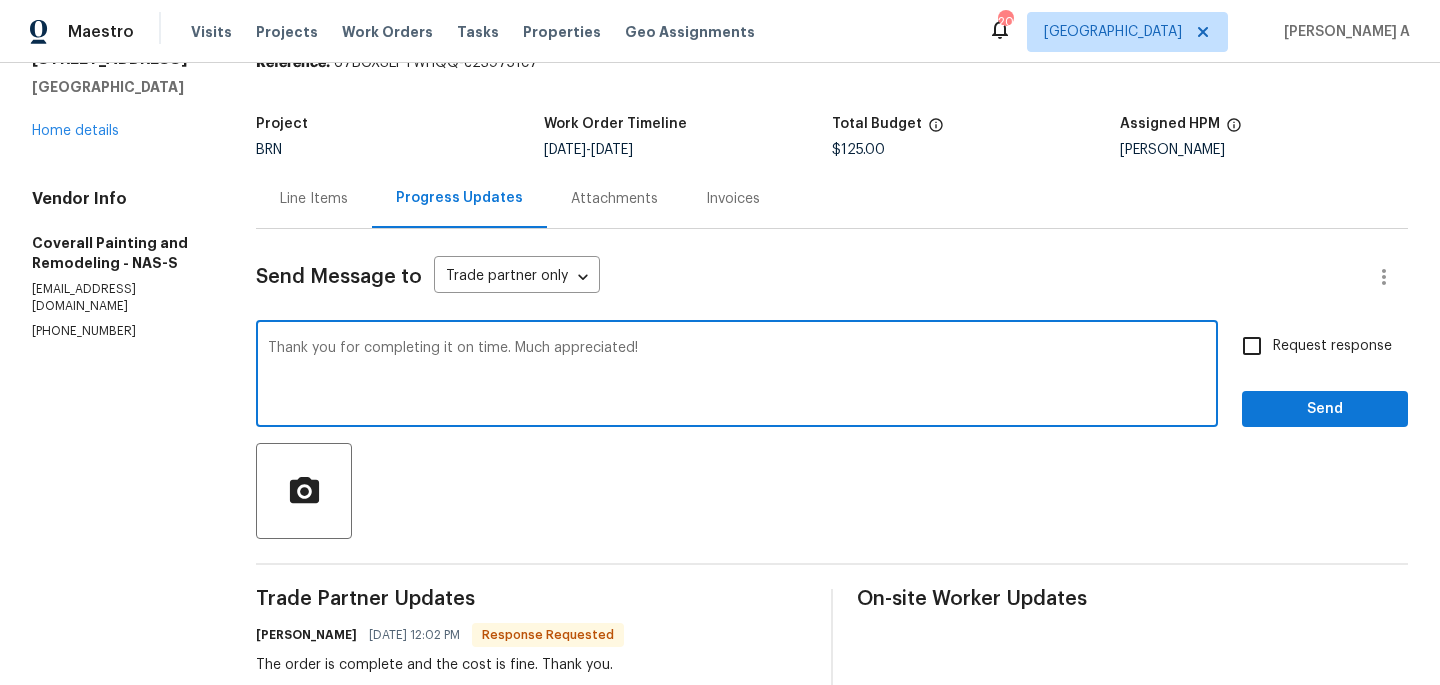 type on "Thank you for completing it on time. Much appreciated!" 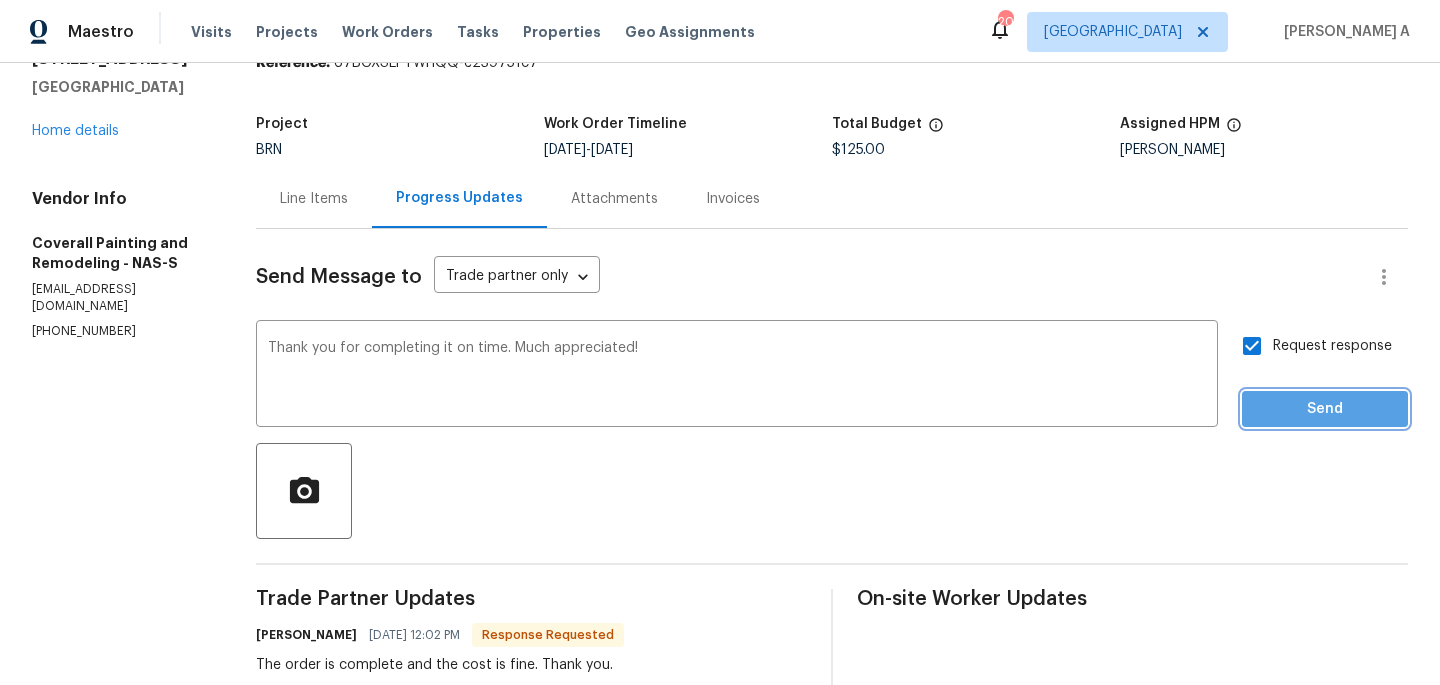 click on "Send" at bounding box center (1325, 409) 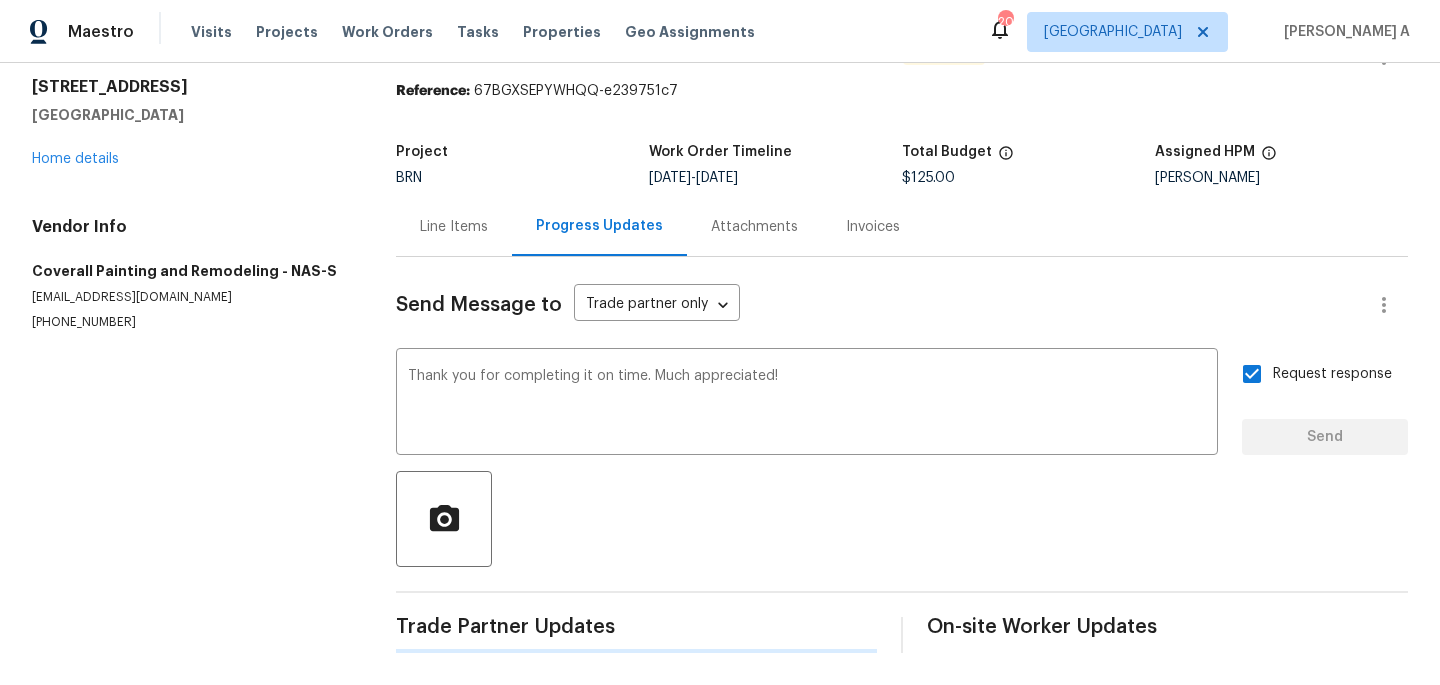 type 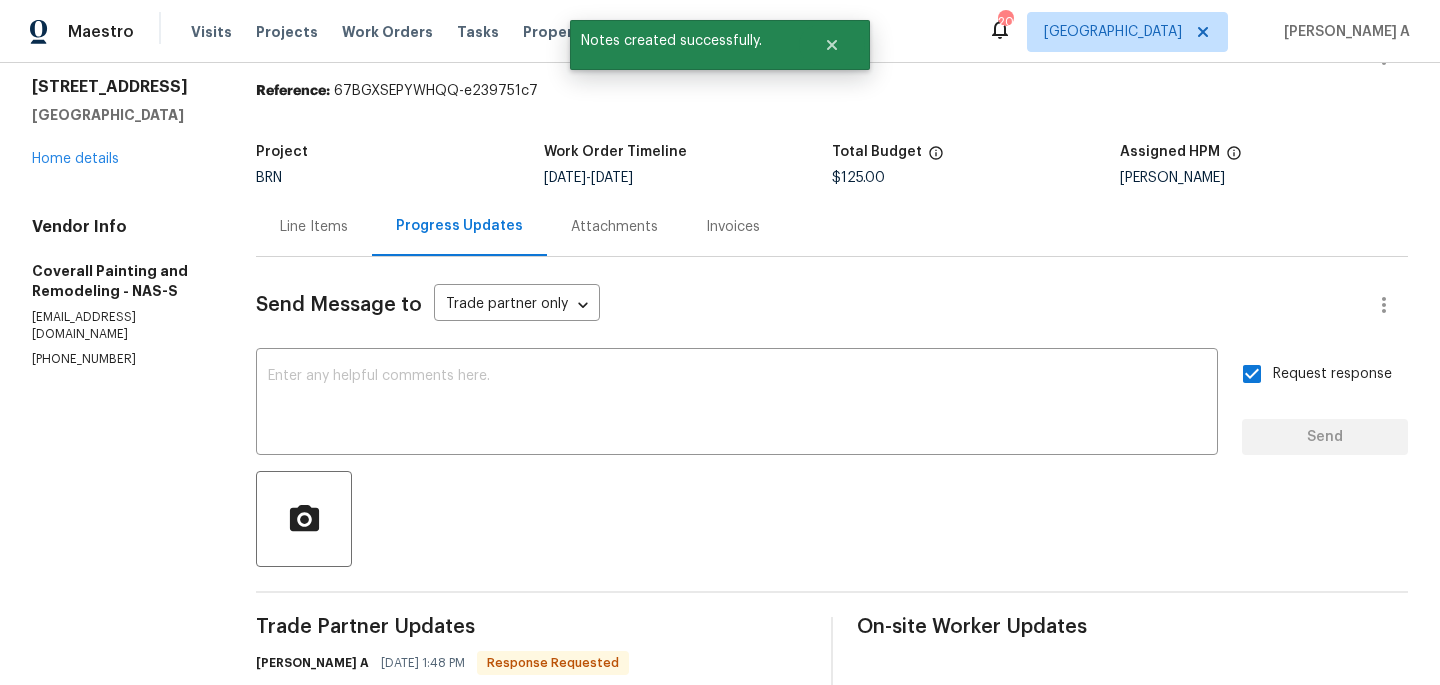 scroll, scrollTop: 90, scrollLeft: 0, axis: vertical 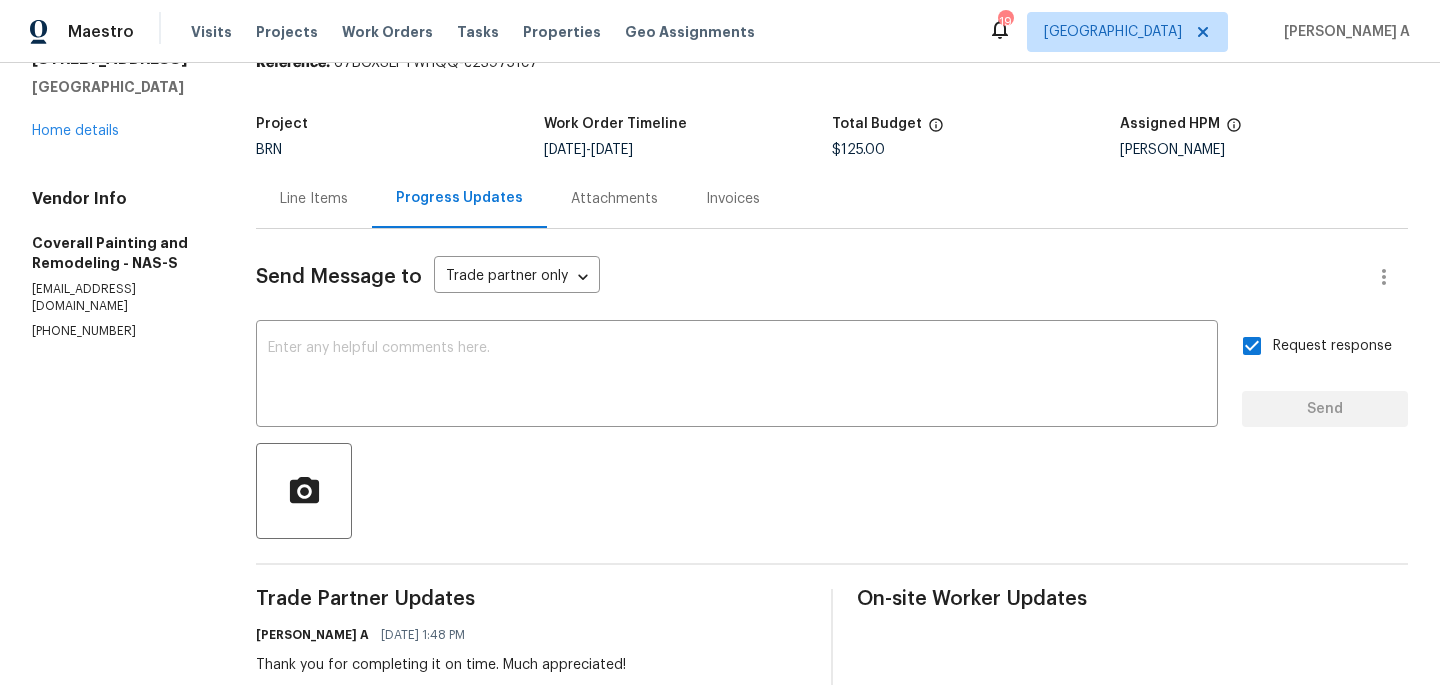 click on "Invoices" at bounding box center (733, 199) 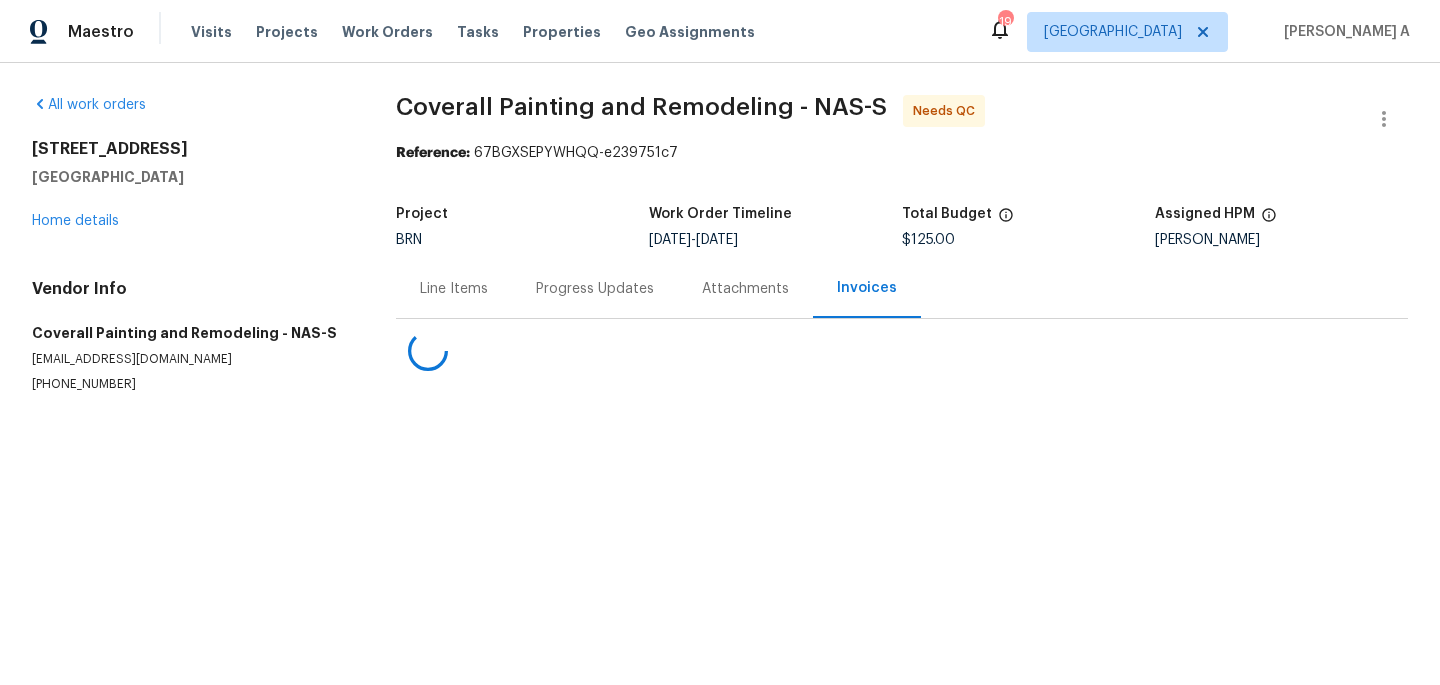 scroll, scrollTop: 0, scrollLeft: 0, axis: both 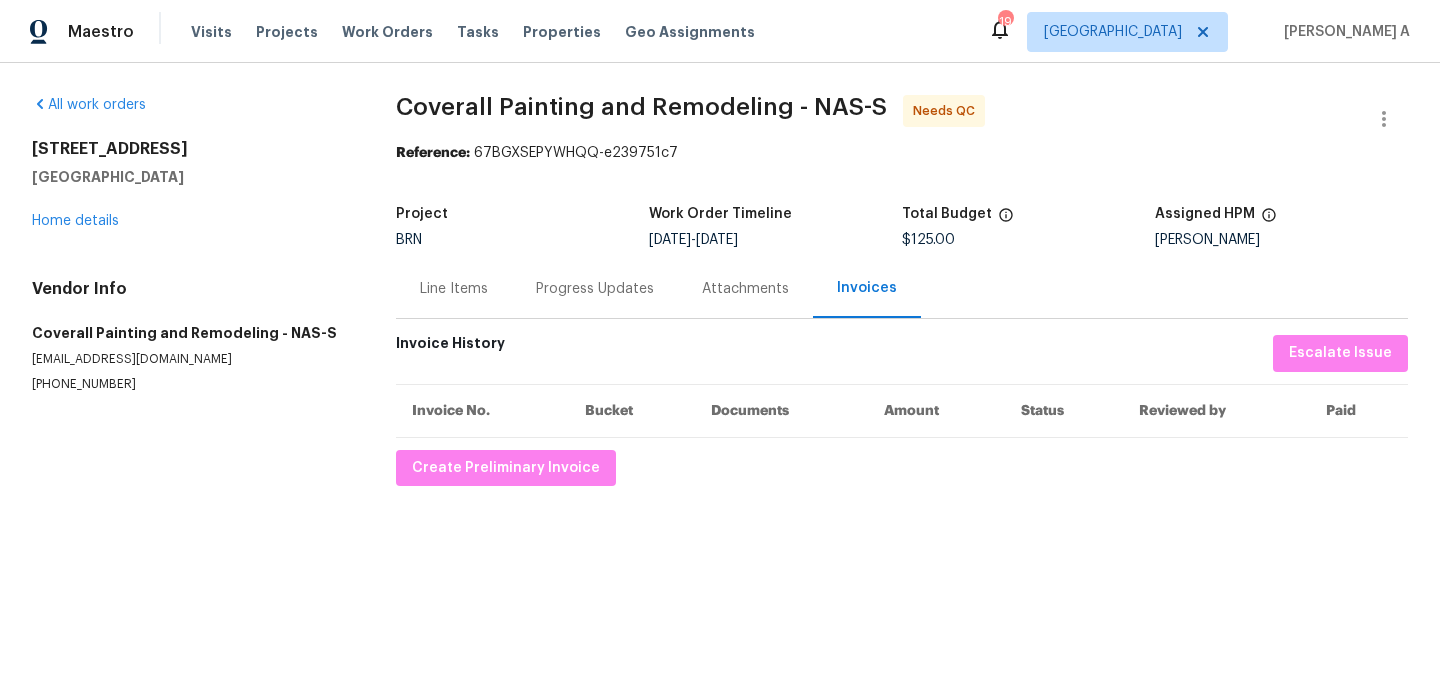 click on "Progress Updates" at bounding box center [595, 288] 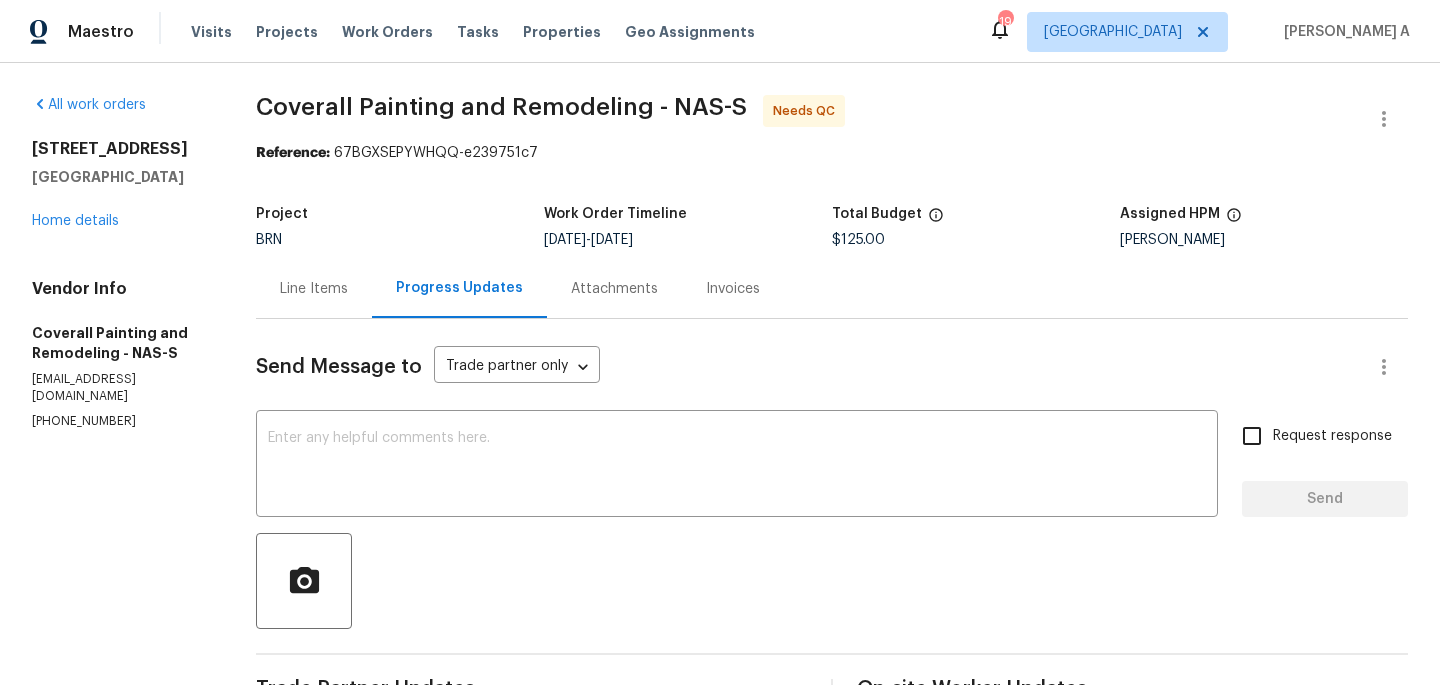 click on "Send Message to Trade partner only Trade partner only ​ x ​ Request response Send Trade Partner Updates Akshay Ajaya Kumar A 07/17/2025 1:48 PM Thank you for completing it on time. Much appreciated! Mainor Pineda 07/17/2025 12:02 PM The order is complete and the cost is fine. Thank you. Akshay Ajaya Kumar A 07/17/2025 10:20 AM Thanks for the confirmation! Mainor Pineda 07/17/2025 10:10 AM Good morning, yes I will complete it now. Akshay Ajaya Kumar A 07/17/2025 10:04 AM Good Morning, Could you please let me know if we can complete it today? Akshay Ajaya Kumar A 07/16/2025 2:43 PM Thnak you! Mainor Pineda 07/16/2025 1:11 PM Yes, I've received the order and will take care of it as soon as possible. Thank you. Akshay Ajaya Kumar A 07/16/2025 10:47 AM On-site Worker Updates" at bounding box center [832, 857] 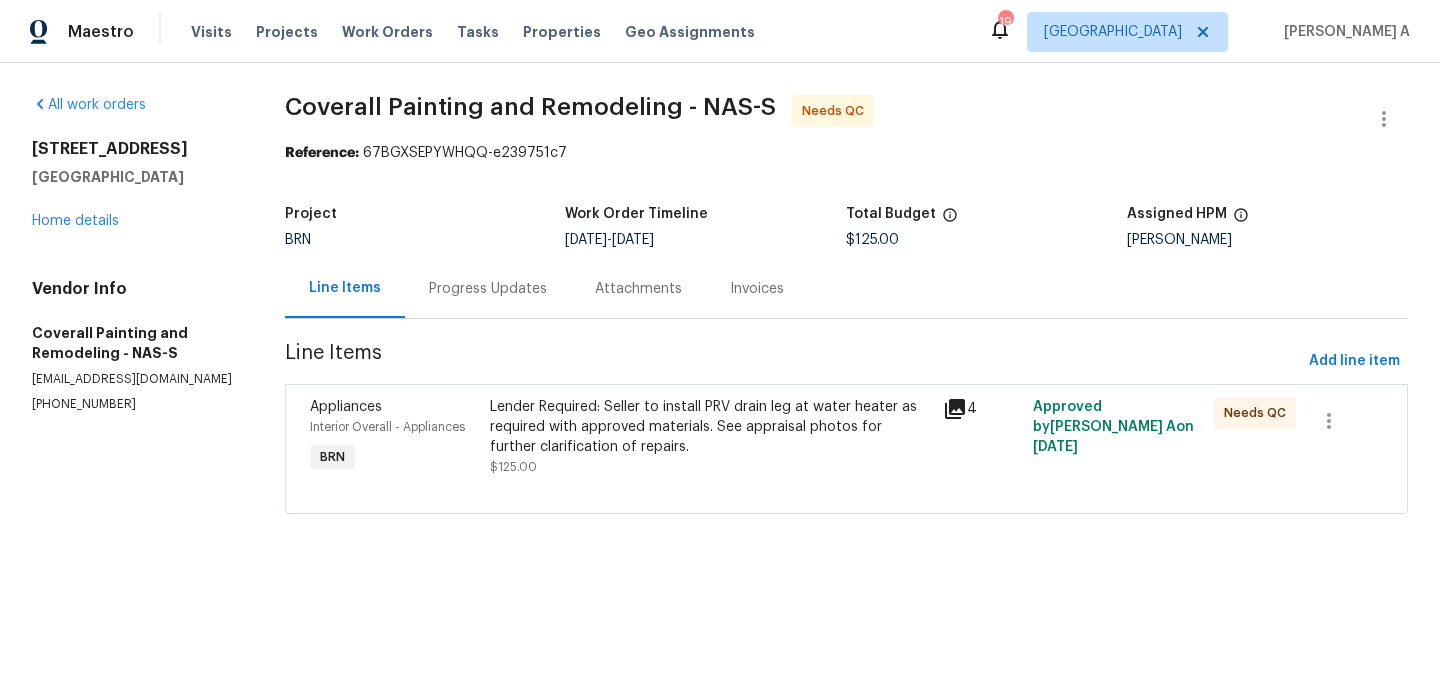 click on "Coverall Painting and Remodeling - NAS-S Needs QC Reference:   67BGXSEPYWHQQ-e239751c7 Project BRN   Work Order Timeline 7/16/2025  -  7/17/2025 Total Budget $125.00 Assigned HPM Cynthia Upshaw Line Items Progress Updates Attachments Invoices Line Items Add line item Appliances Interior Overall - Appliances BRN Lender Required: Seller to install PRV drain leg at water heater as required with approved materials. See appraisal photos for further clarification of repairs. $125.00   4 Approved by  Akshay Ajaya Kumar A  on   7/16/2025 Needs QC" at bounding box center [847, 316] 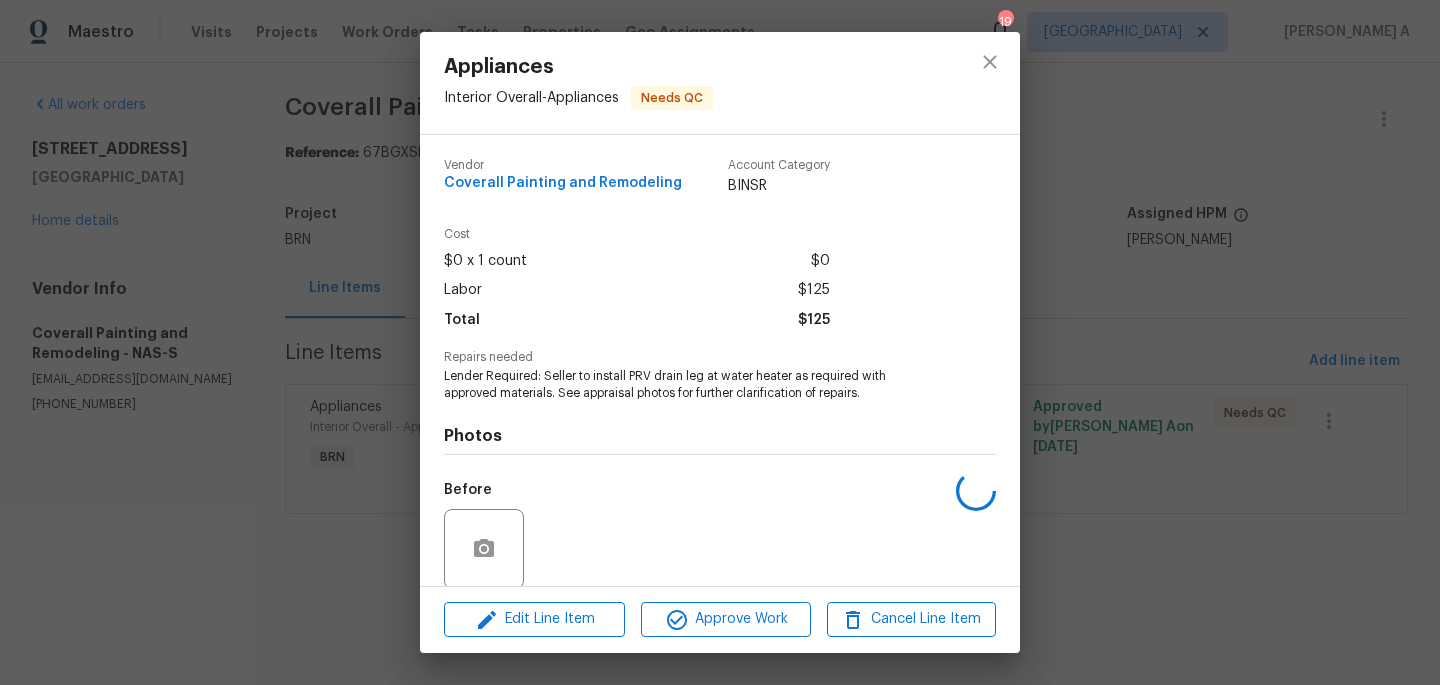scroll, scrollTop: 152, scrollLeft: 0, axis: vertical 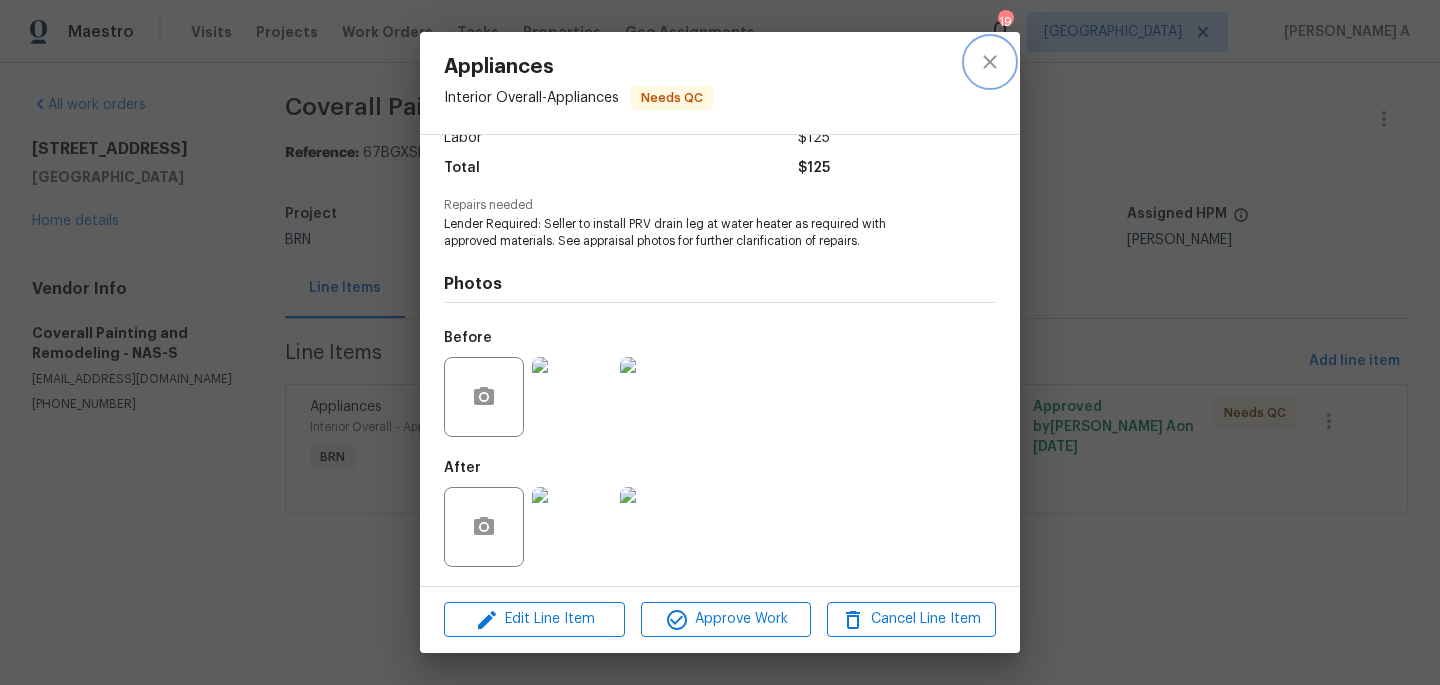 click 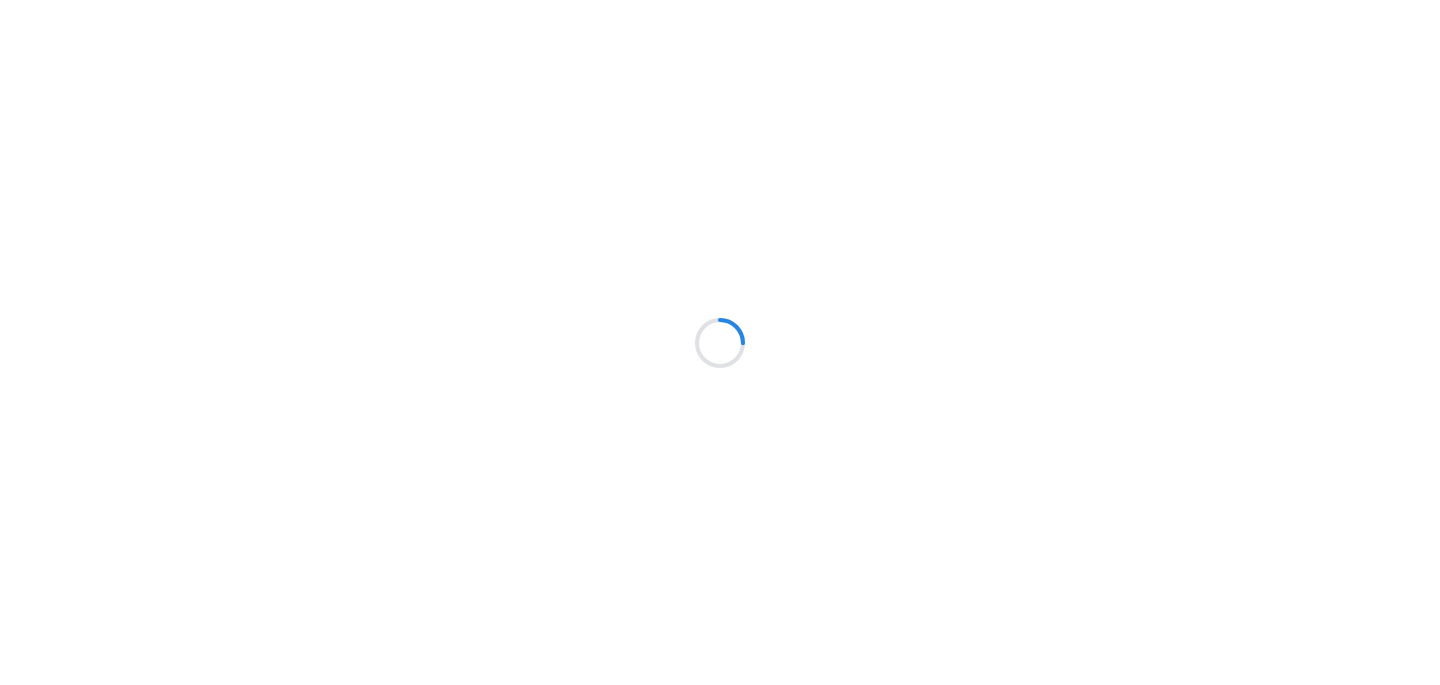 scroll, scrollTop: 0, scrollLeft: 0, axis: both 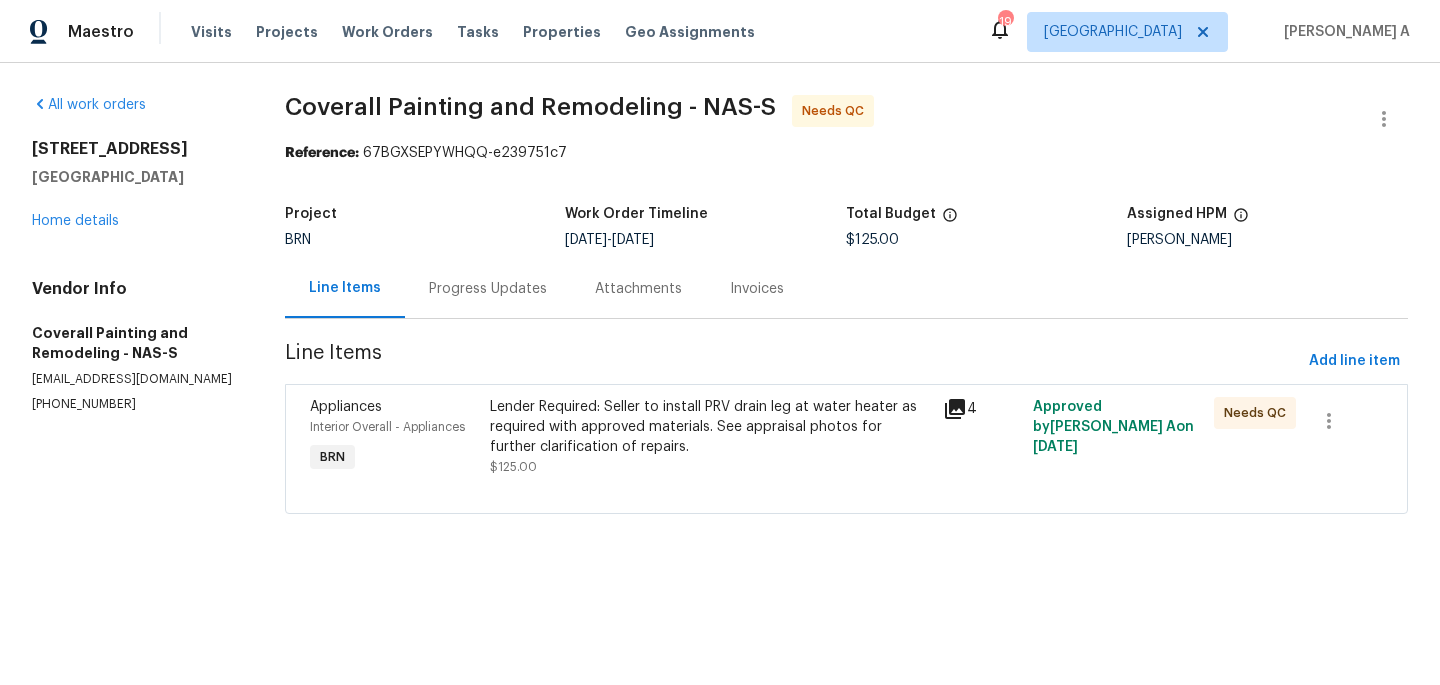click on "Lender Required: Seller to install PRV drain leg at water heater as required with approved materials. See appraisal photos for further clarification of repairs." at bounding box center (710, 427) 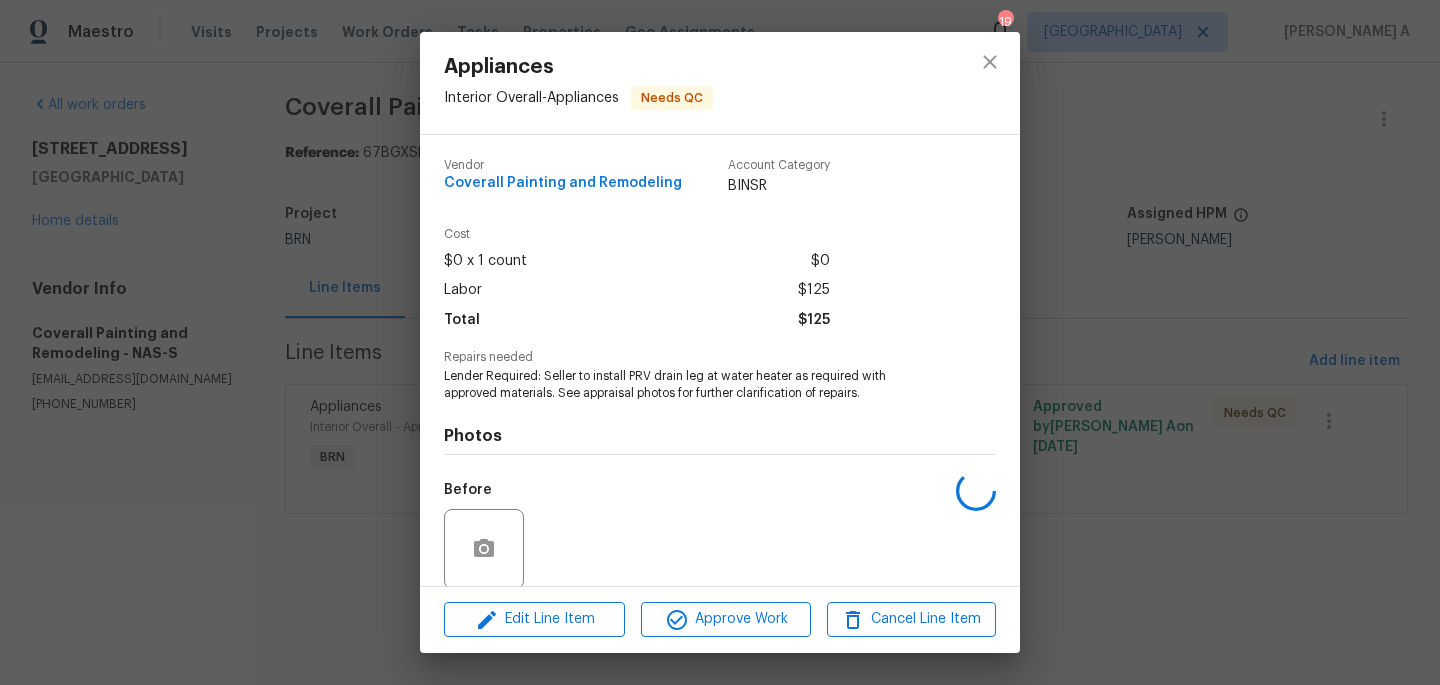 scroll, scrollTop: 152, scrollLeft: 0, axis: vertical 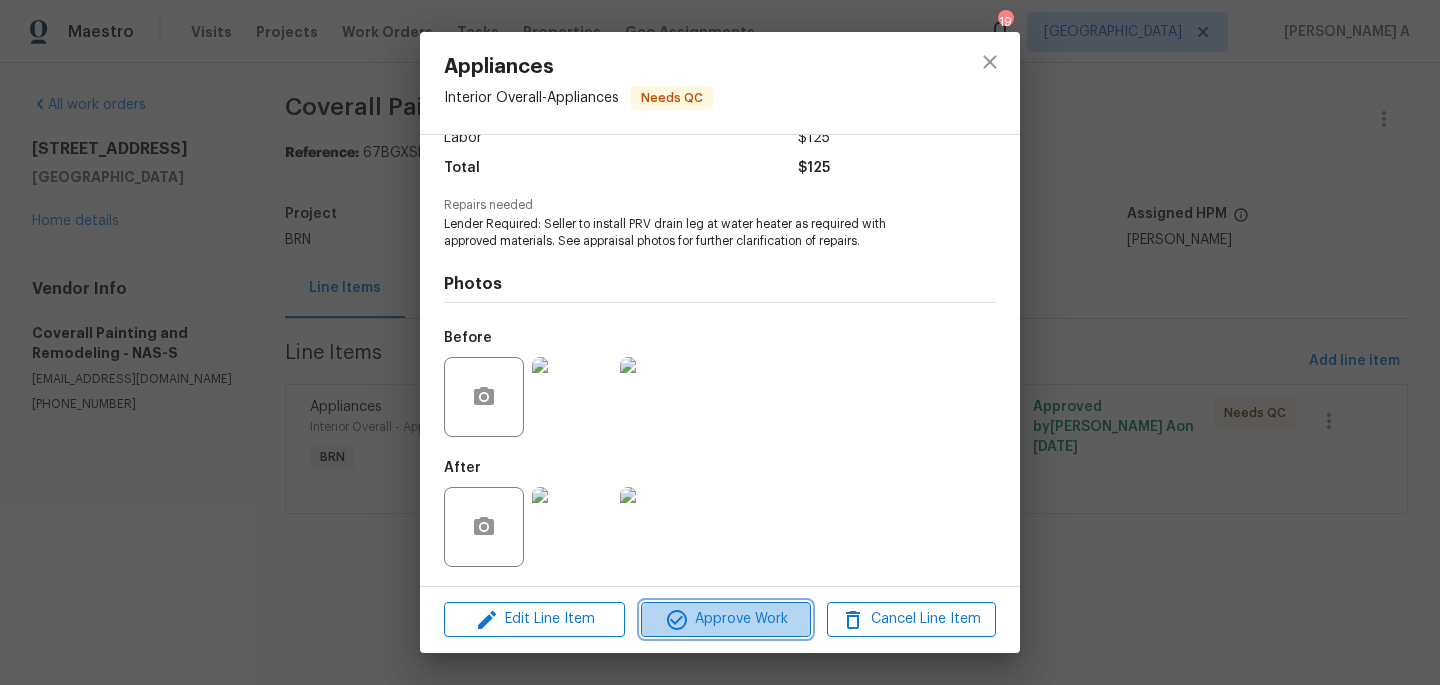 click on "Approve Work" at bounding box center (725, 619) 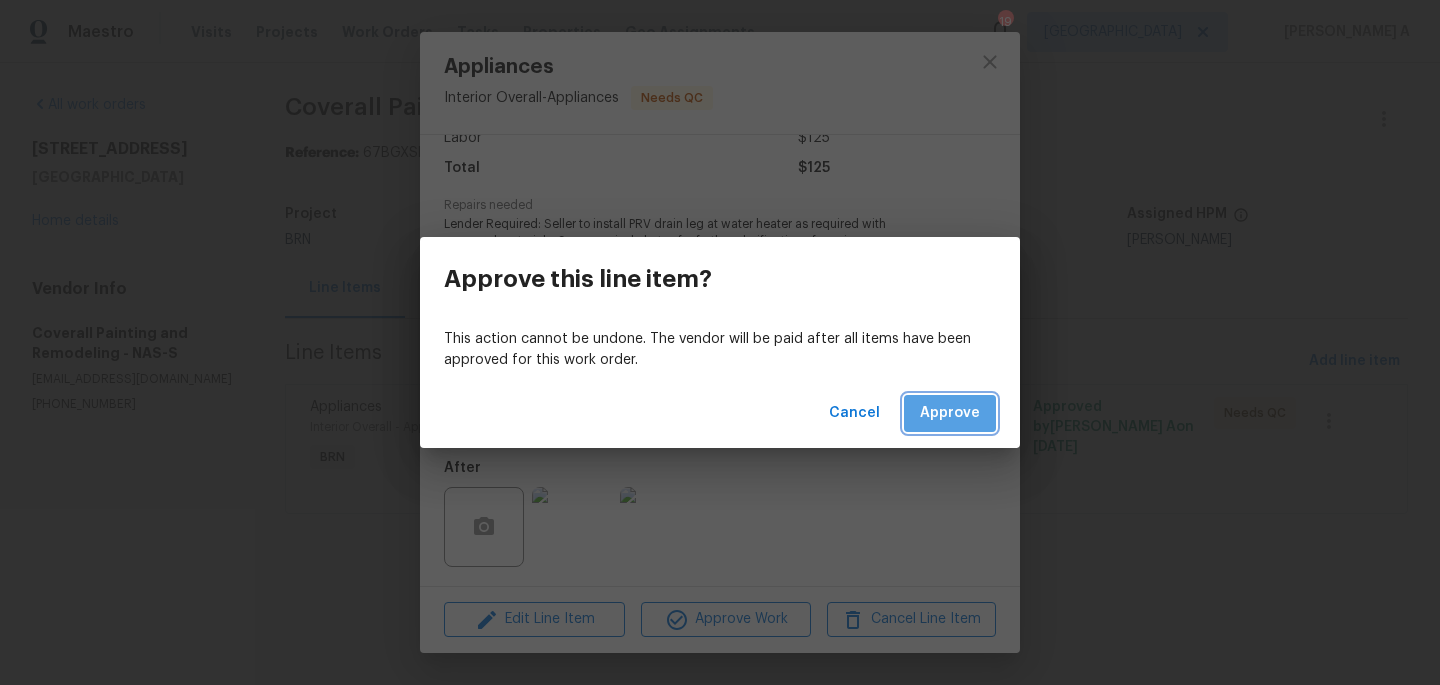 click on "Approve" at bounding box center [950, 413] 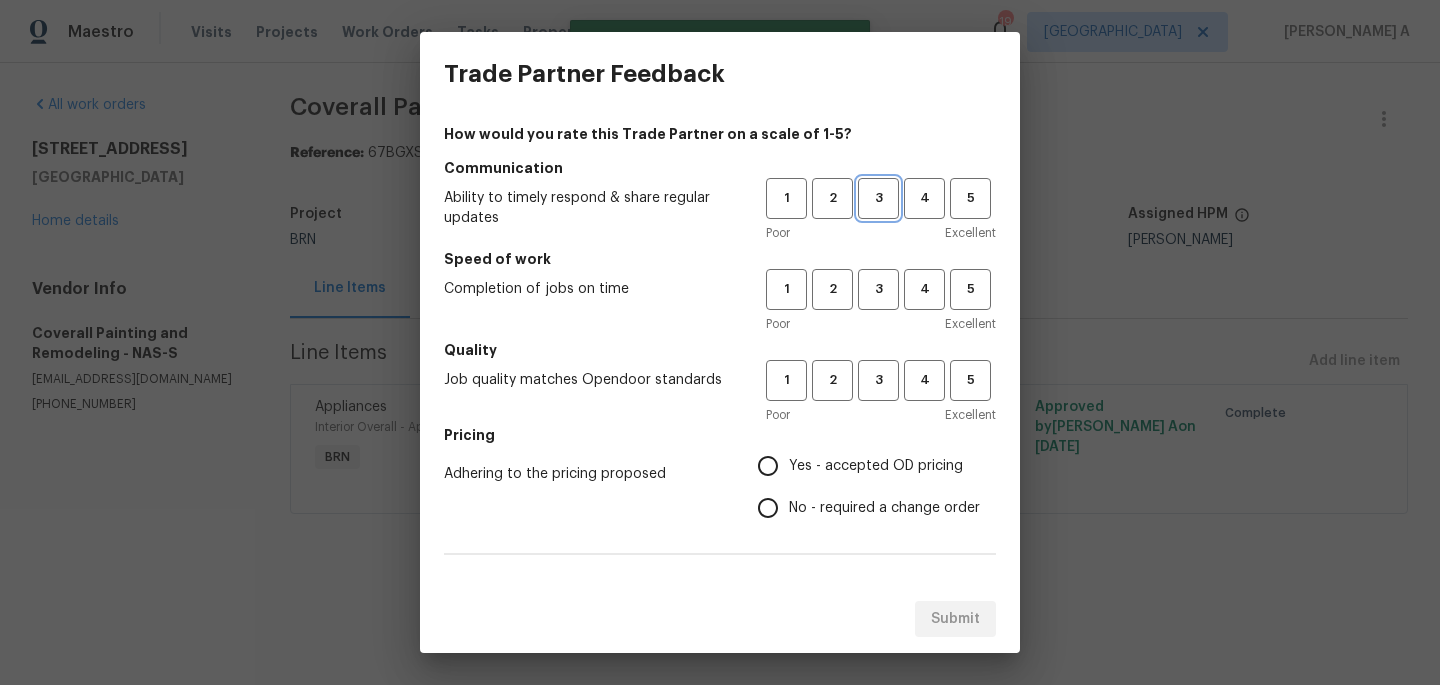 click on "3" at bounding box center (878, 198) 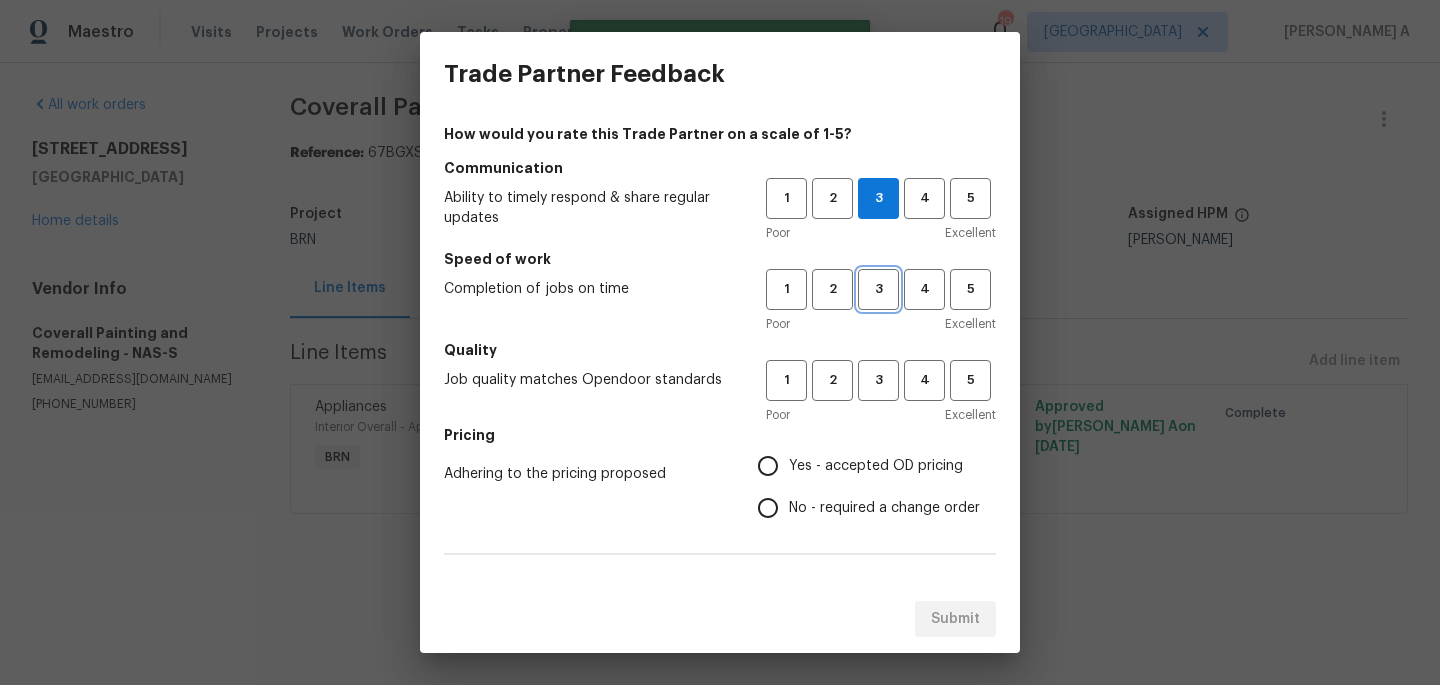 click on "3" at bounding box center (878, 289) 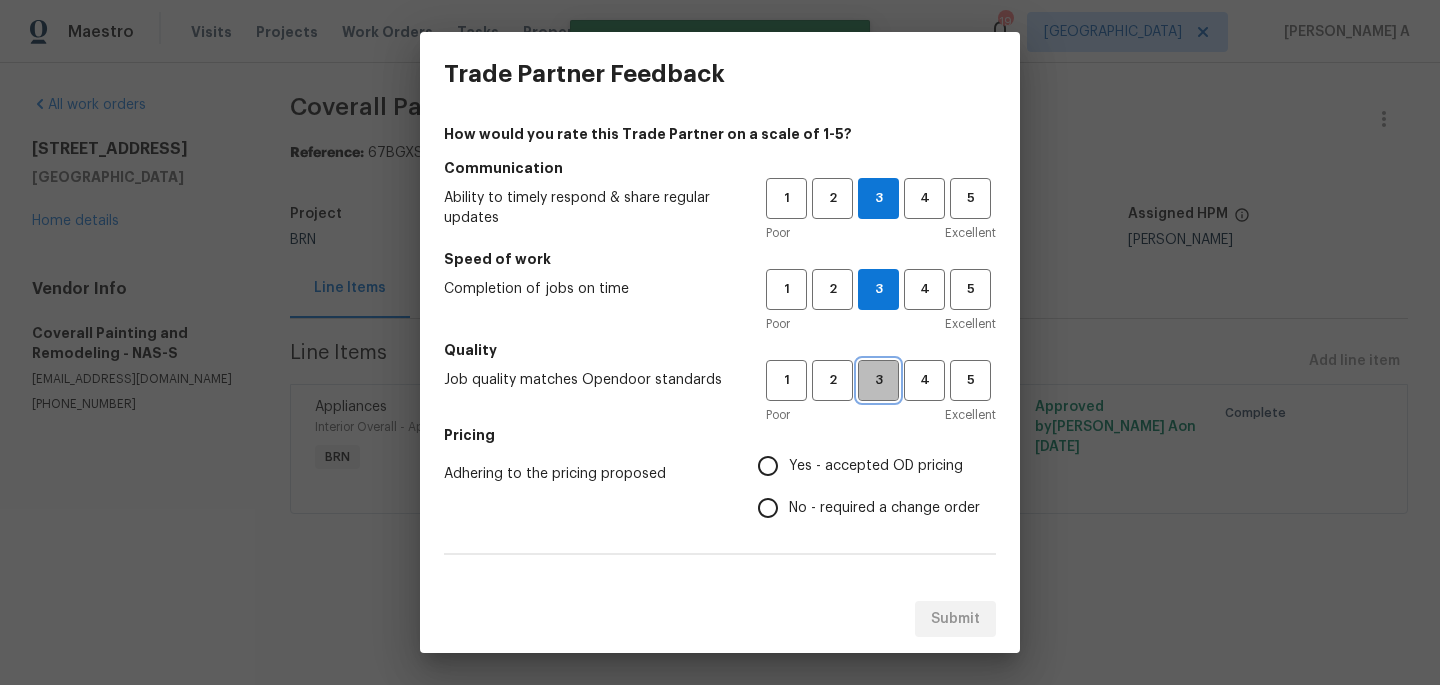 click on "3" at bounding box center (878, 380) 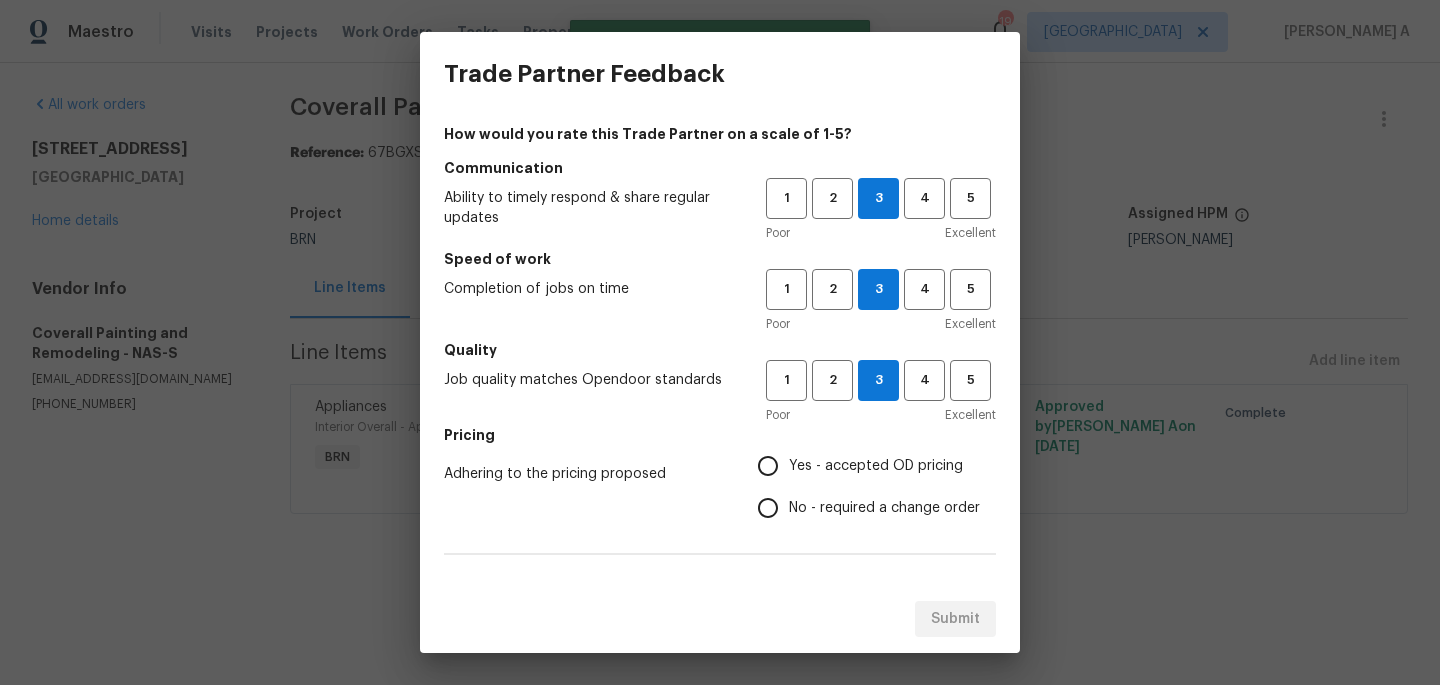 click on "Yes - accepted OD pricing" at bounding box center (876, 466) 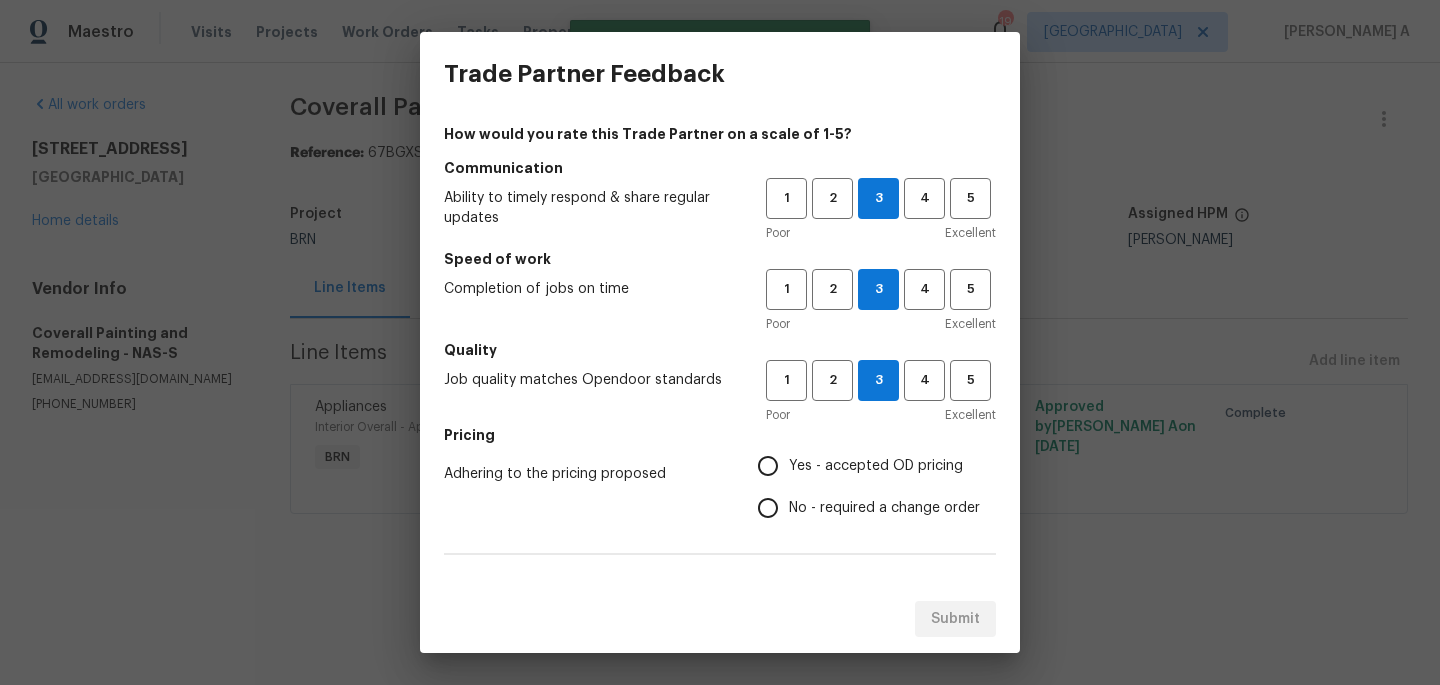 click on "Yes - accepted OD pricing" at bounding box center (768, 466) 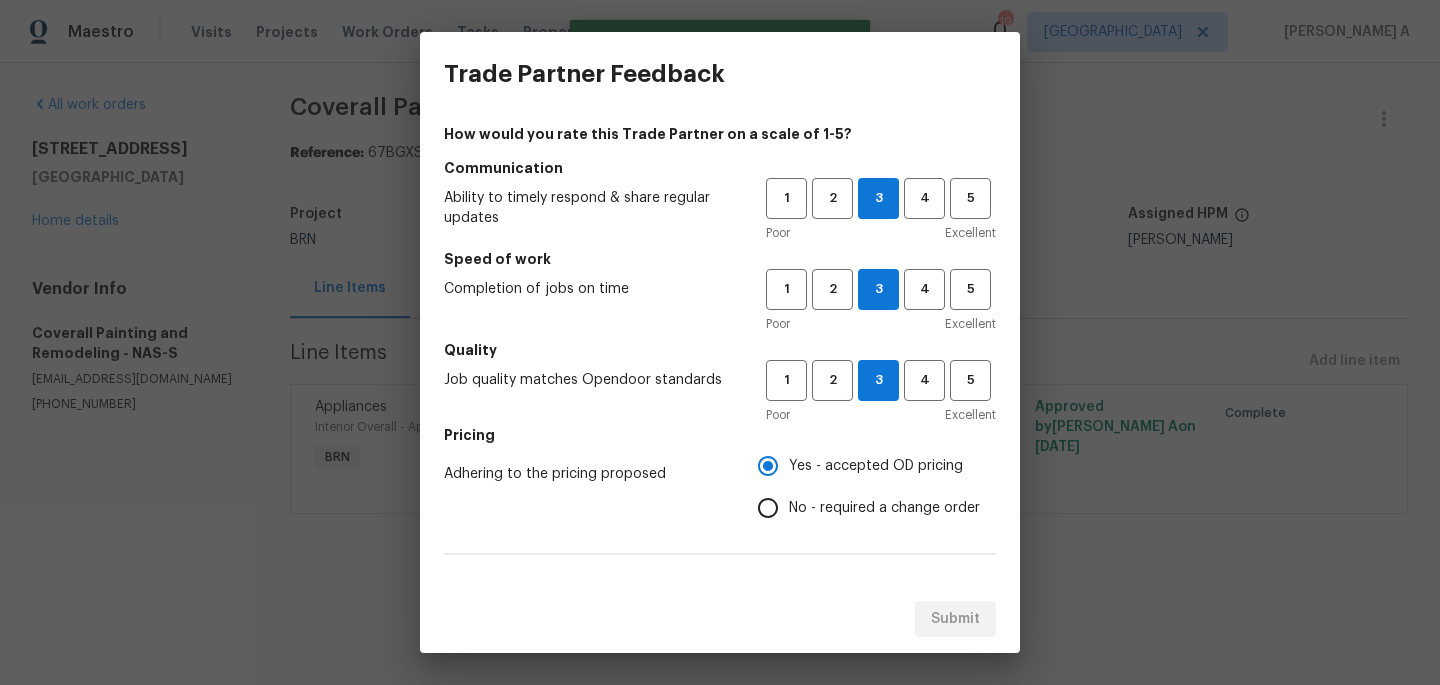scroll, scrollTop: 232, scrollLeft: 0, axis: vertical 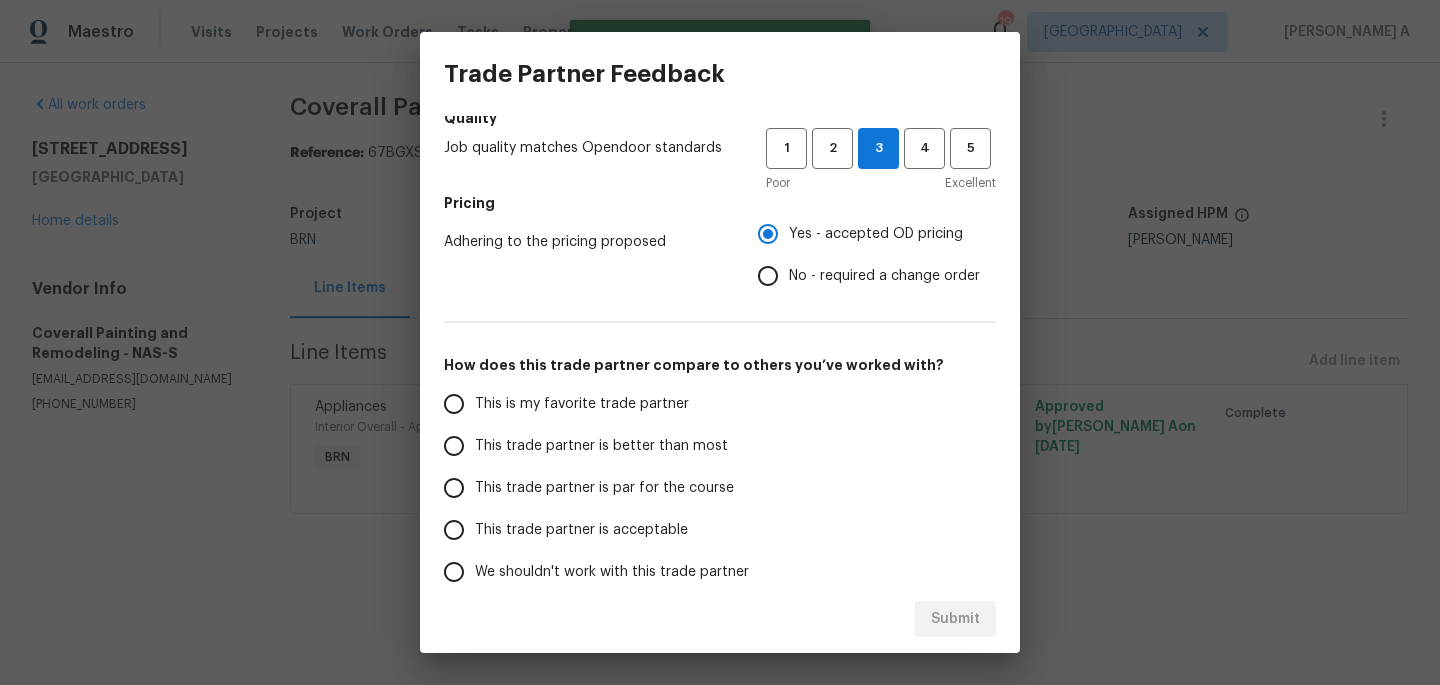 click on "This is my favorite trade partner" at bounding box center [582, 404] 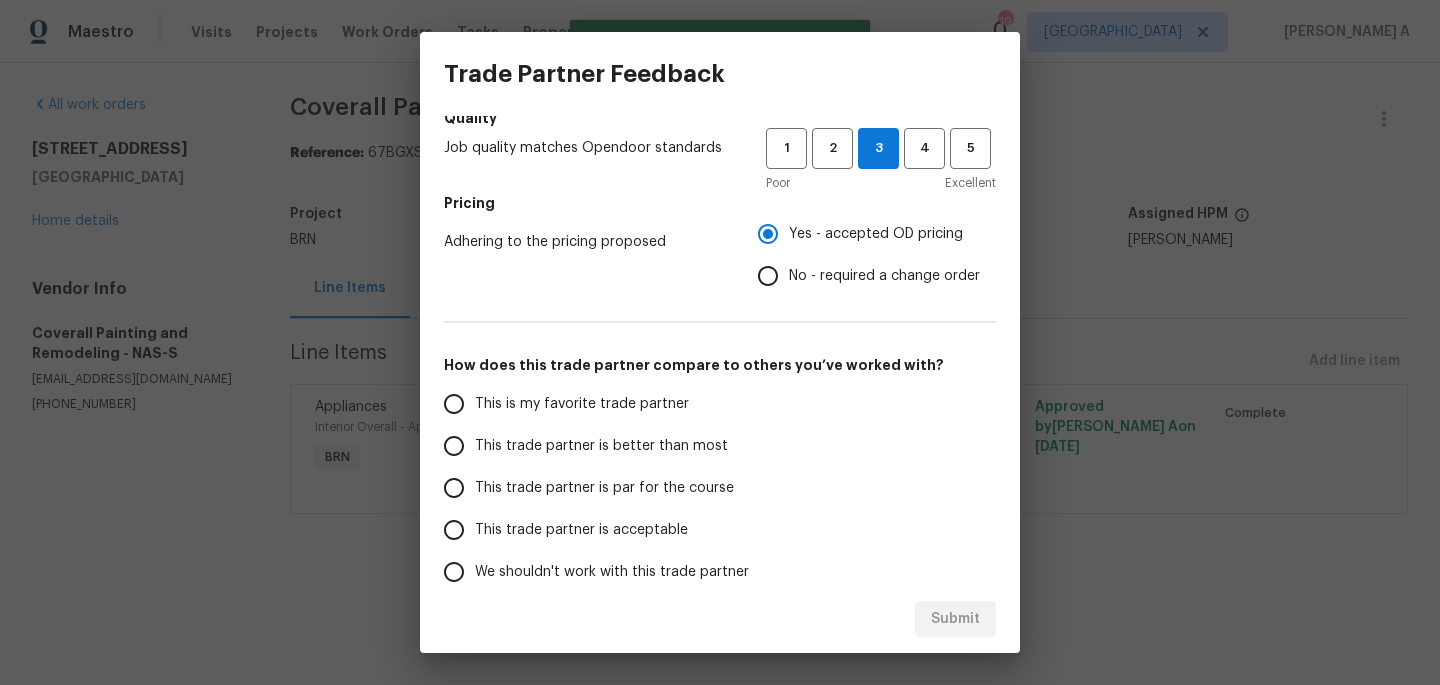 click on "This is my favorite trade partner" at bounding box center (454, 404) 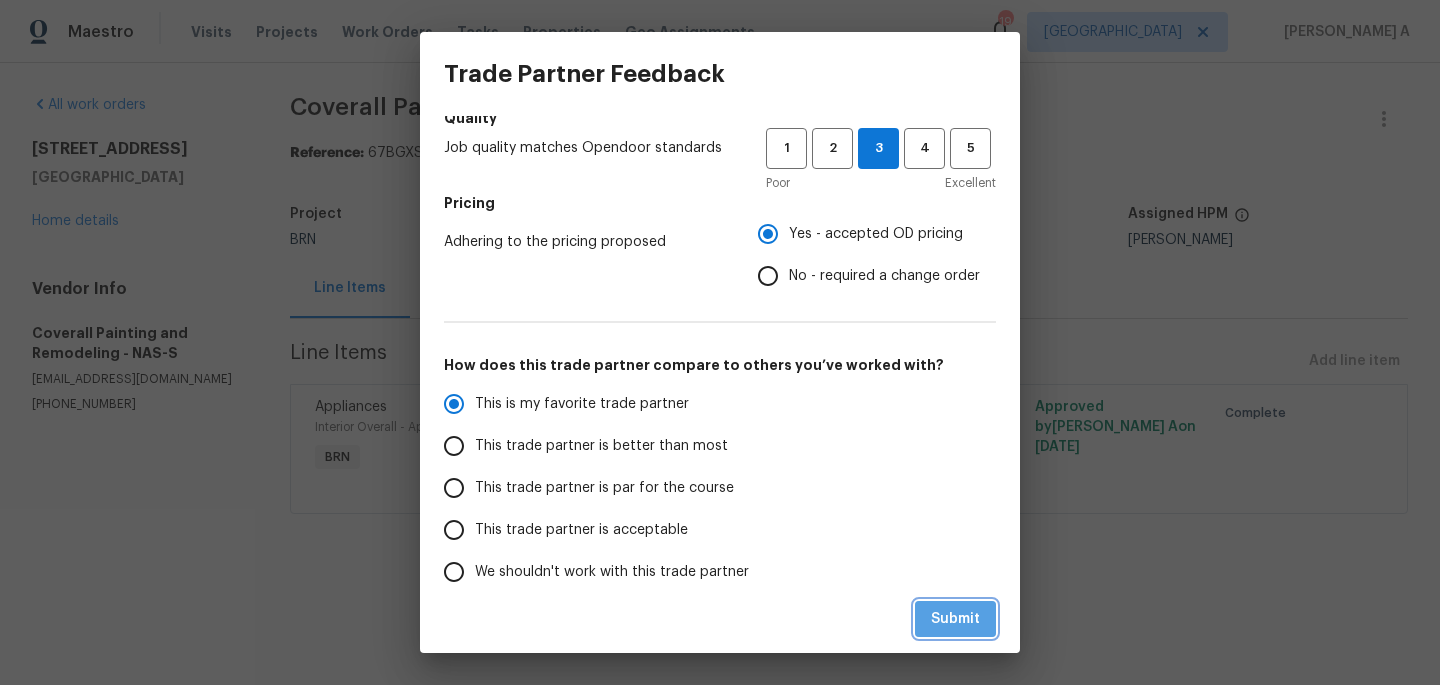 click on "Submit" at bounding box center (955, 619) 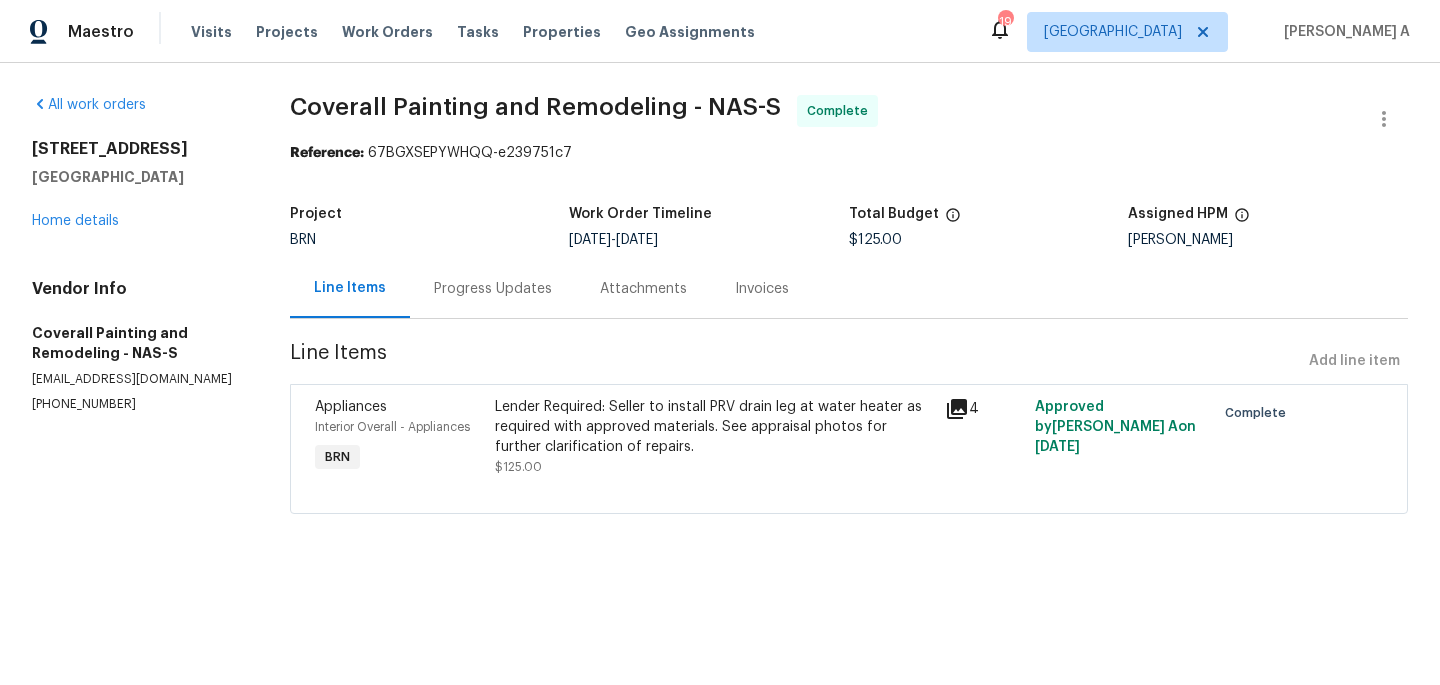 click on "Lender Required: Seller to install PRV drain leg at water heater as required with approved materials. See appraisal photos for further clarification of repairs." at bounding box center (714, 427) 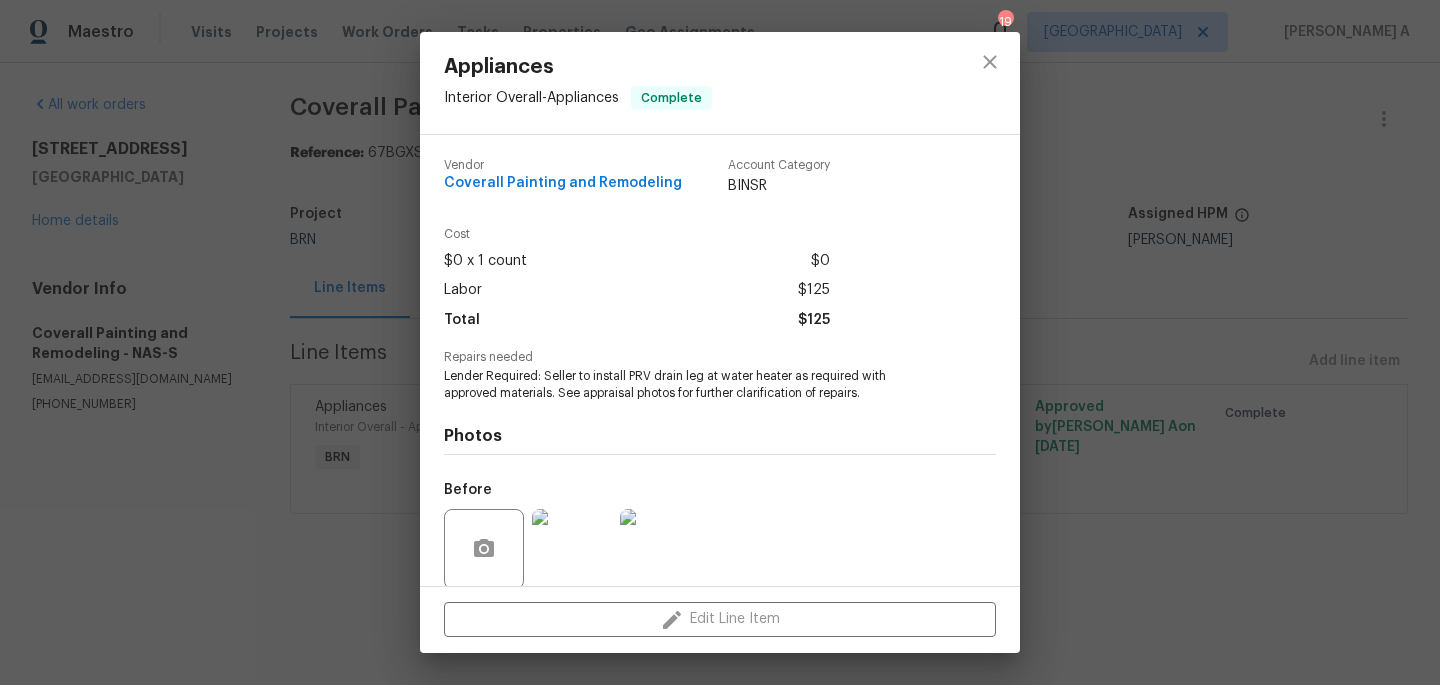 click on "Lender Required: Seller to install PRV drain leg at water heater as required with approved materials. See appraisal photos for further clarification of repairs." at bounding box center [692, 385] 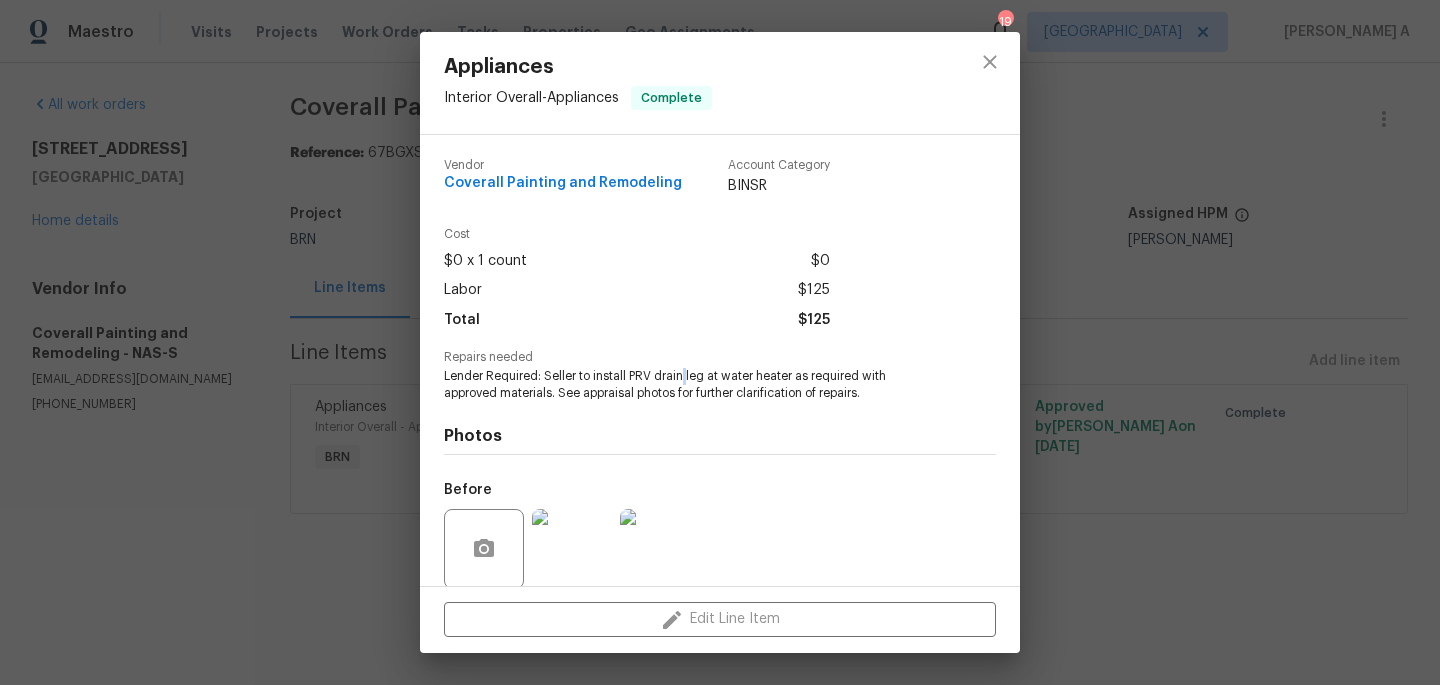 click on "Lender Required: Seller to install PRV drain leg at water heater as required with approved materials. See appraisal photos for further clarification of repairs." at bounding box center [692, 385] 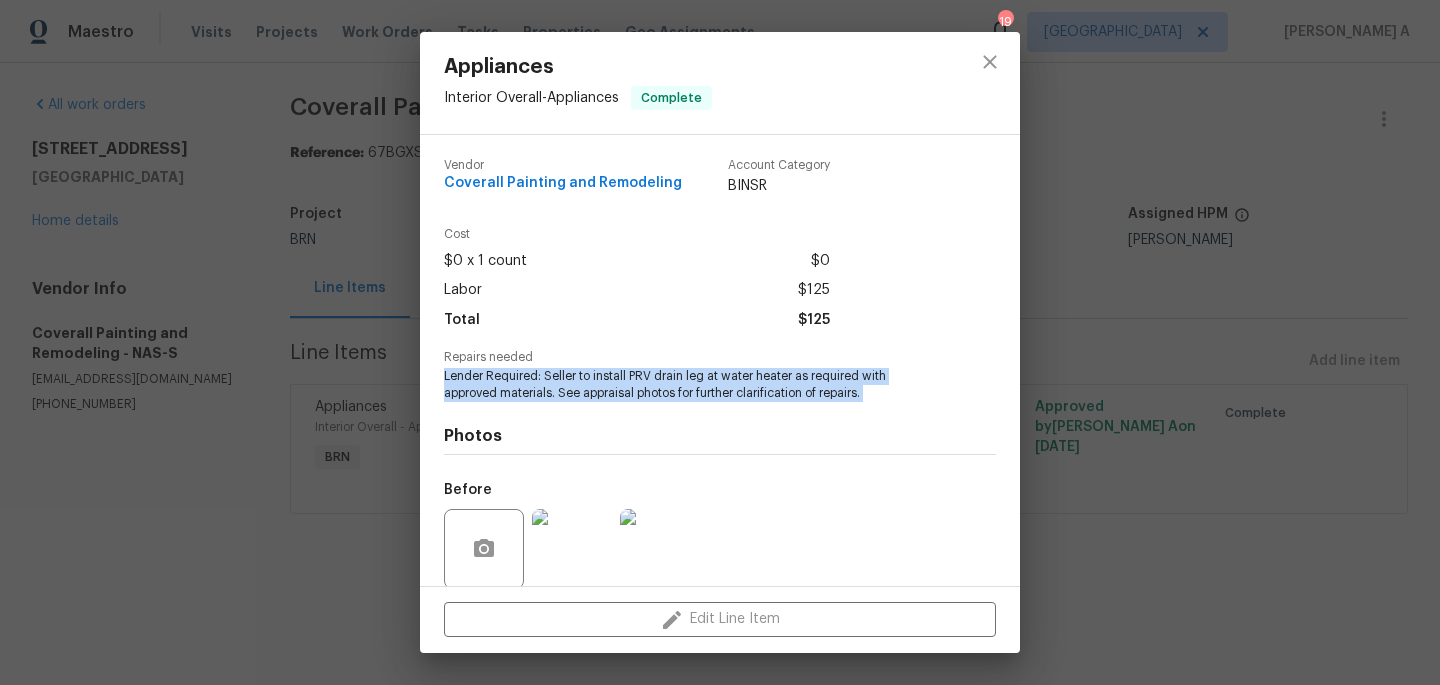 click on "Lender Required: Seller to install PRV drain leg at water heater as required with approved materials. See appraisal photos for further clarification of repairs." at bounding box center [692, 385] 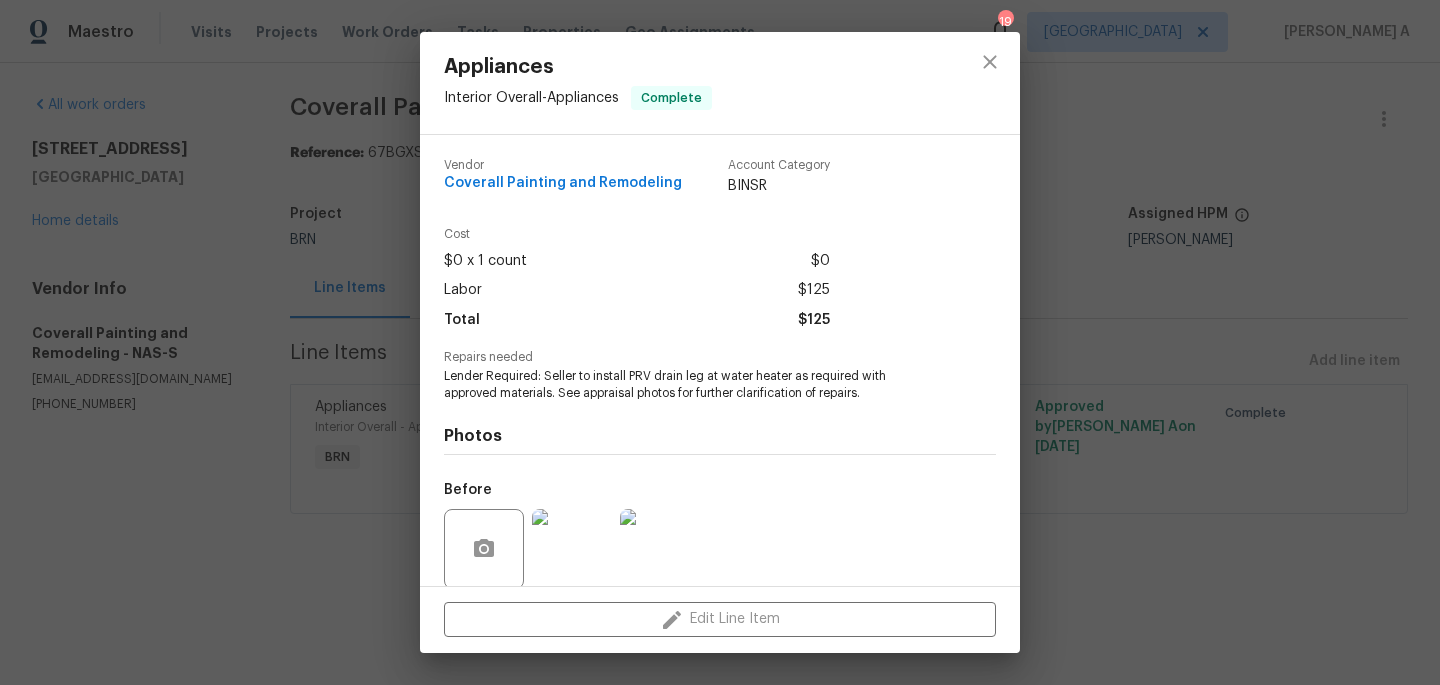 click on "Coverall Painting and Remodeling" at bounding box center (563, 183) 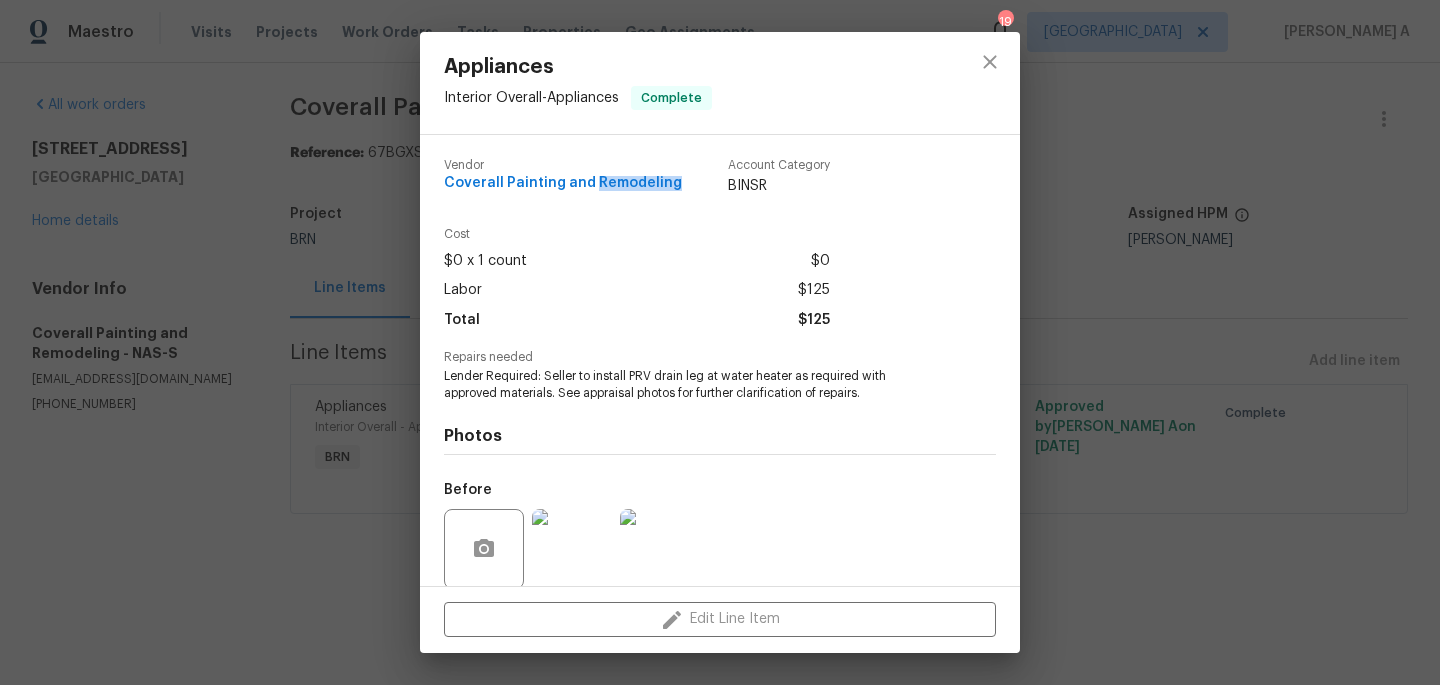 click on "Coverall Painting and Remodeling" at bounding box center [563, 183] 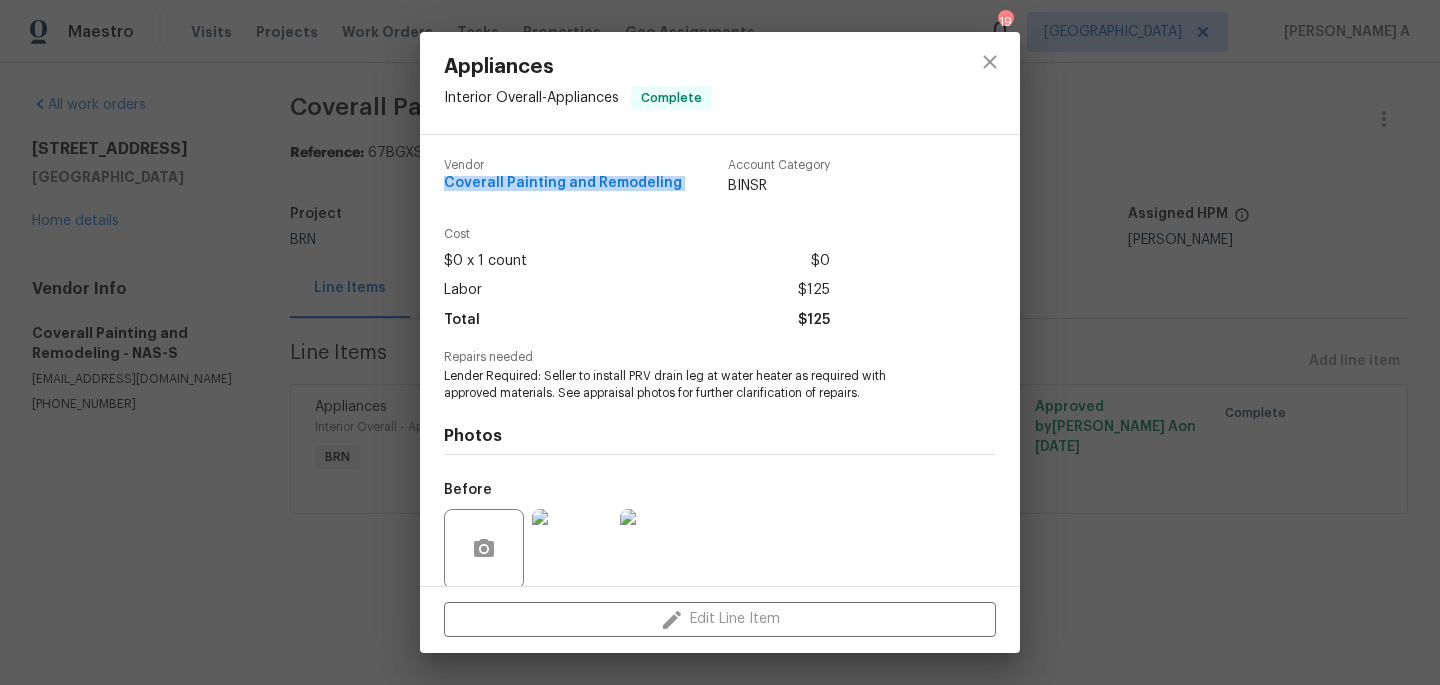 click on "Coverall Painting and Remodeling" at bounding box center (563, 183) 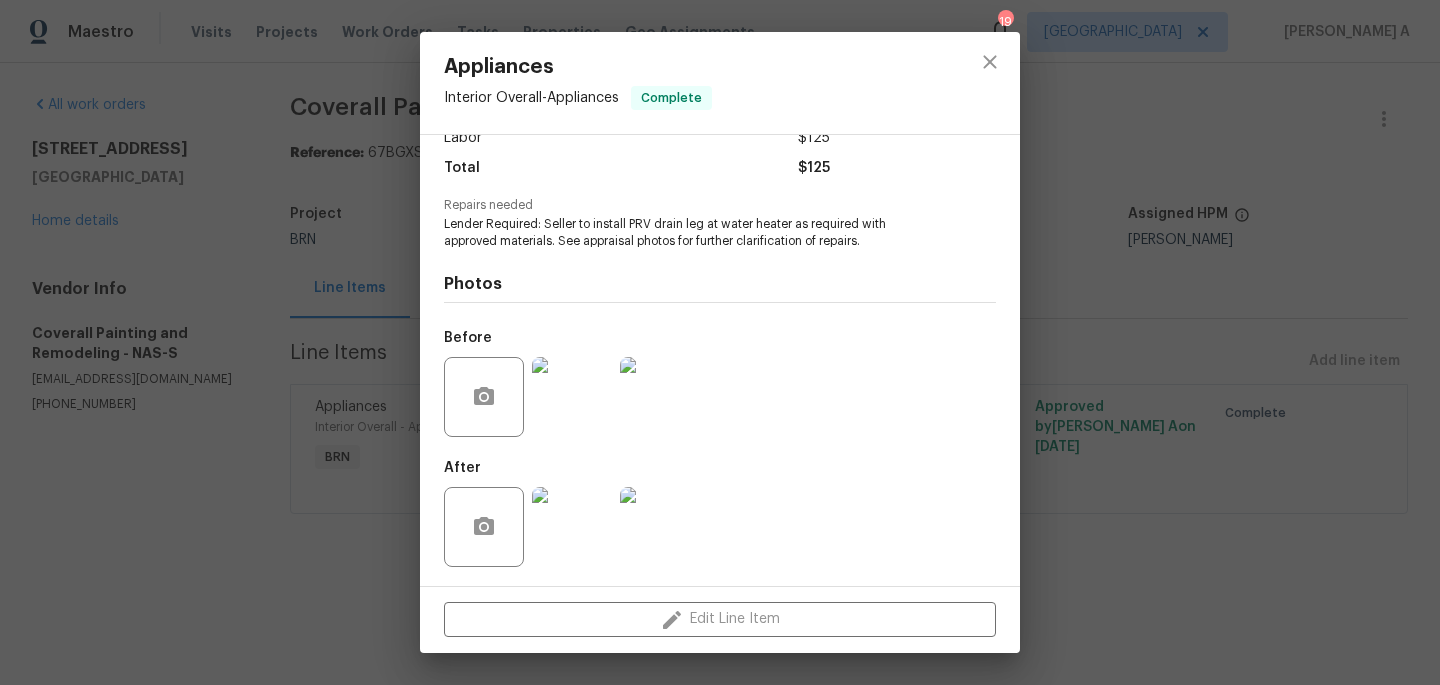 click at bounding box center [572, 397] 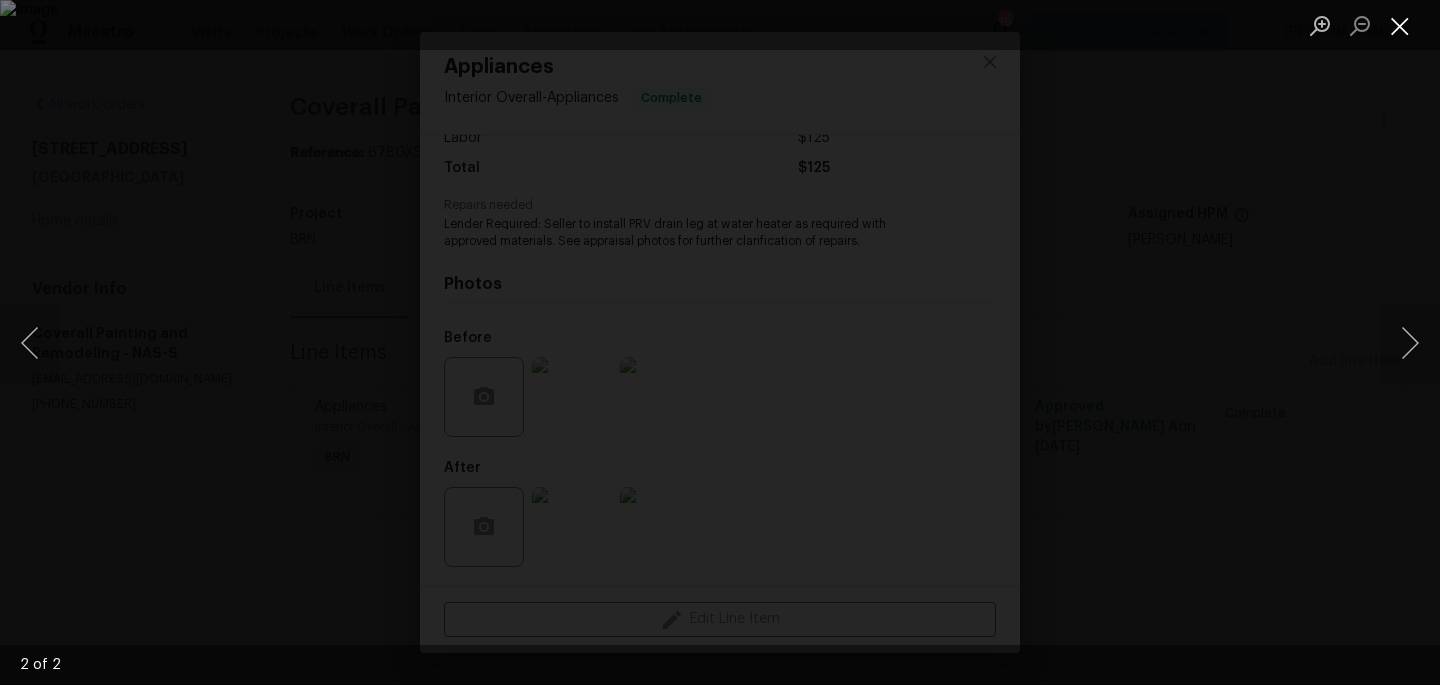 click at bounding box center [1400, 25] 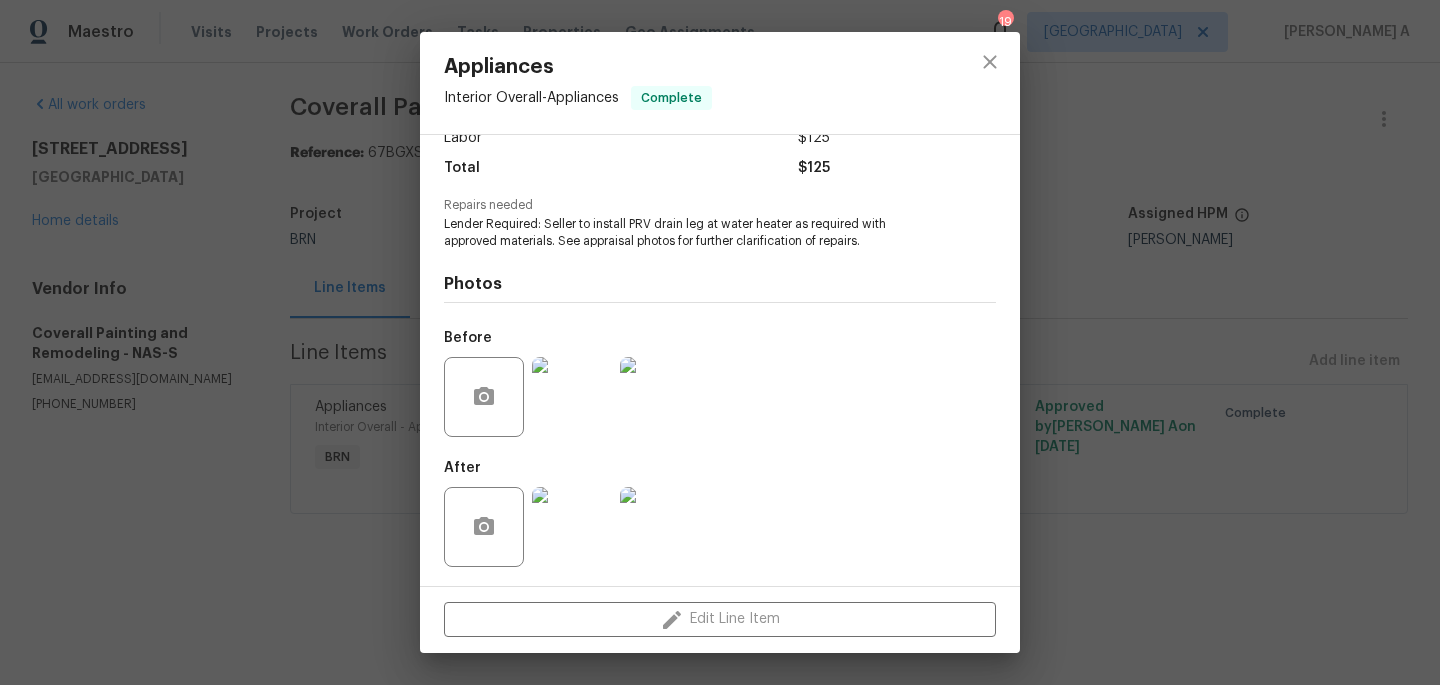 click at bounding box center [572, 527] 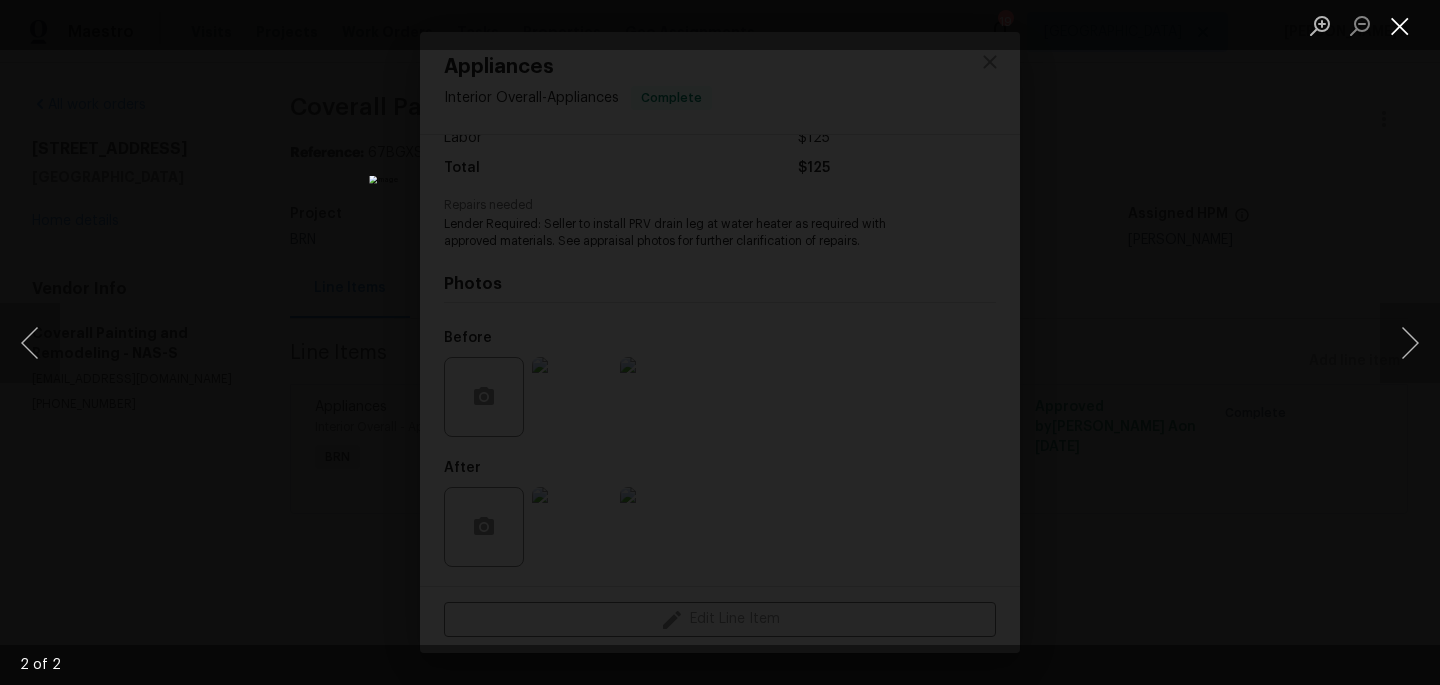 click at bounding box center [1400, 25] 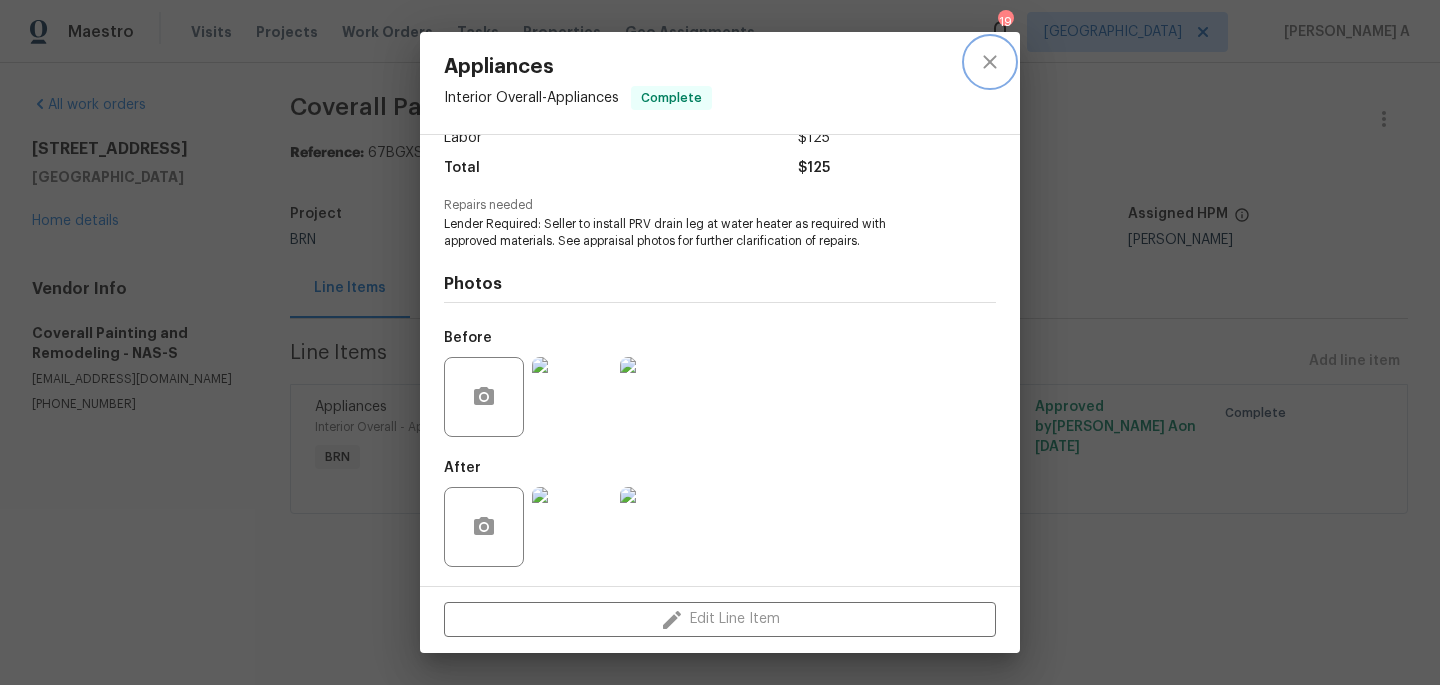 click at bounding box center (990, 62) 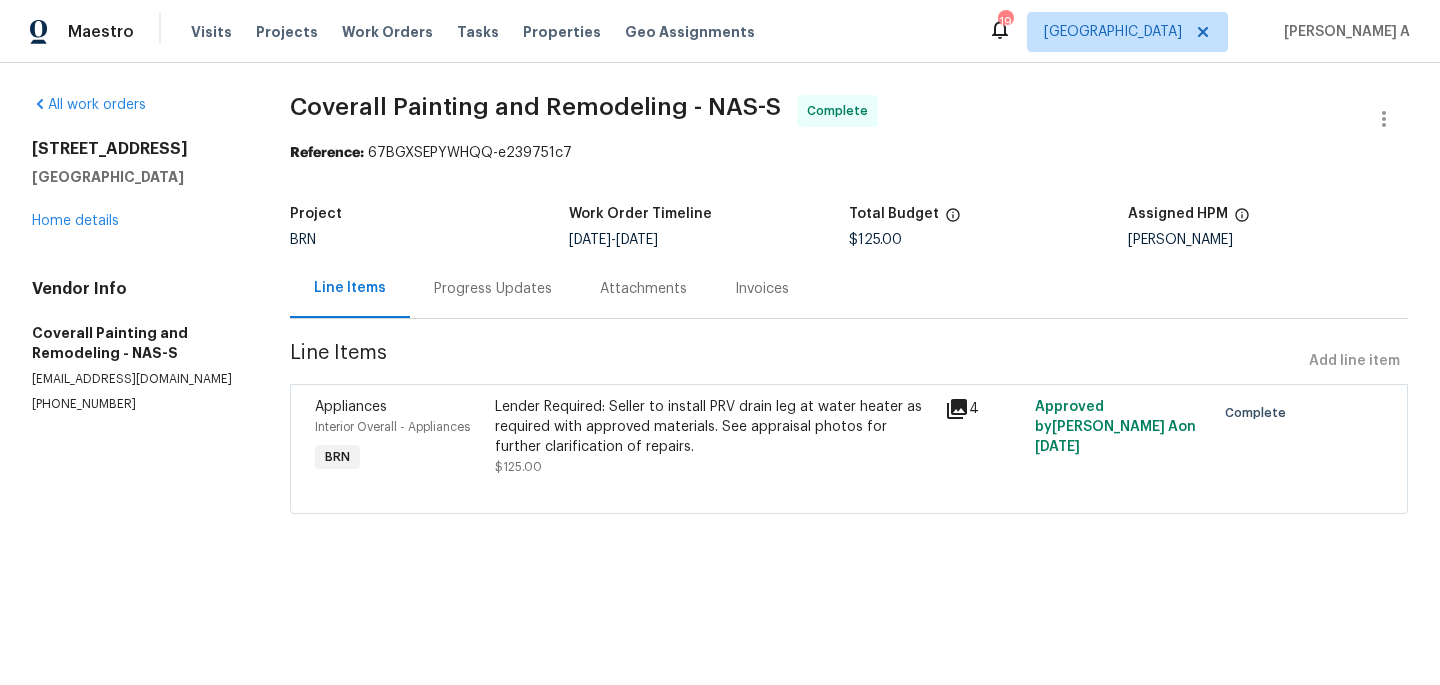click on "Invoices" at bounding box center [762, 288] 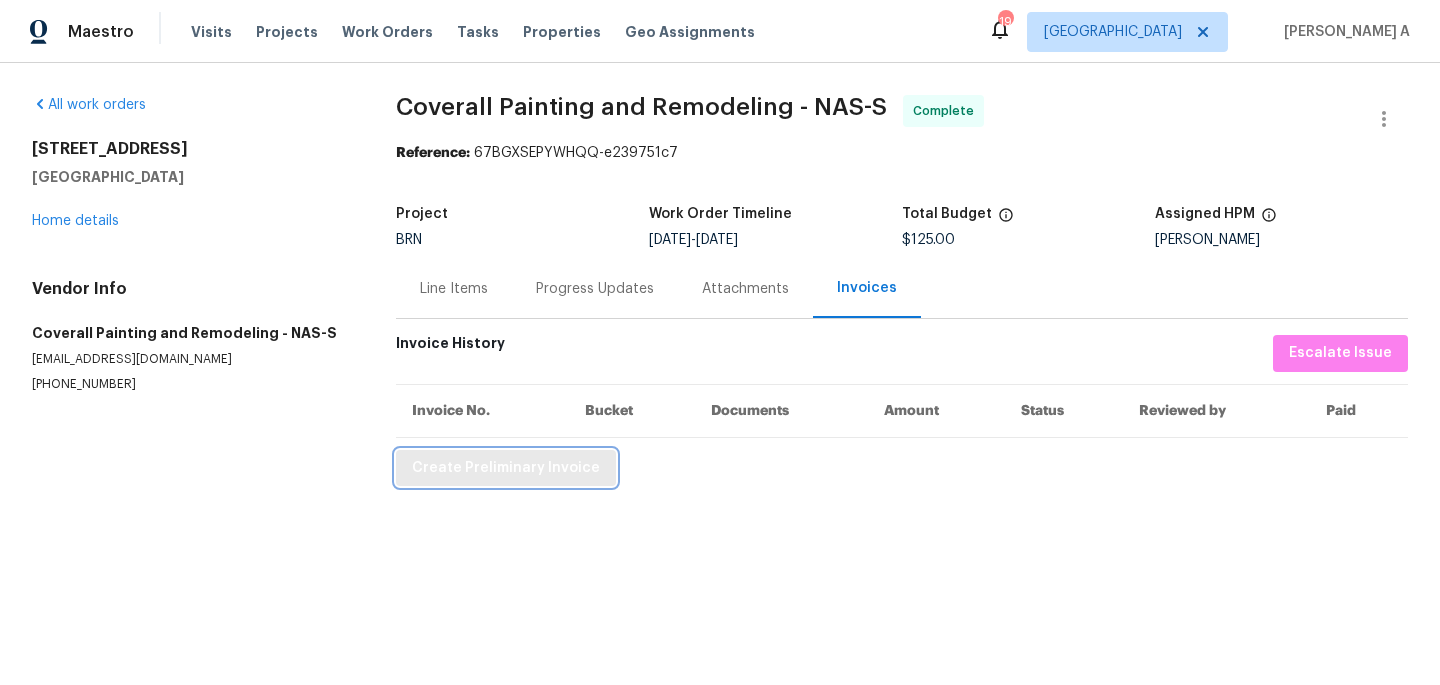 click on "Create Preliminary Invoice" at bounding box center [506, 468] 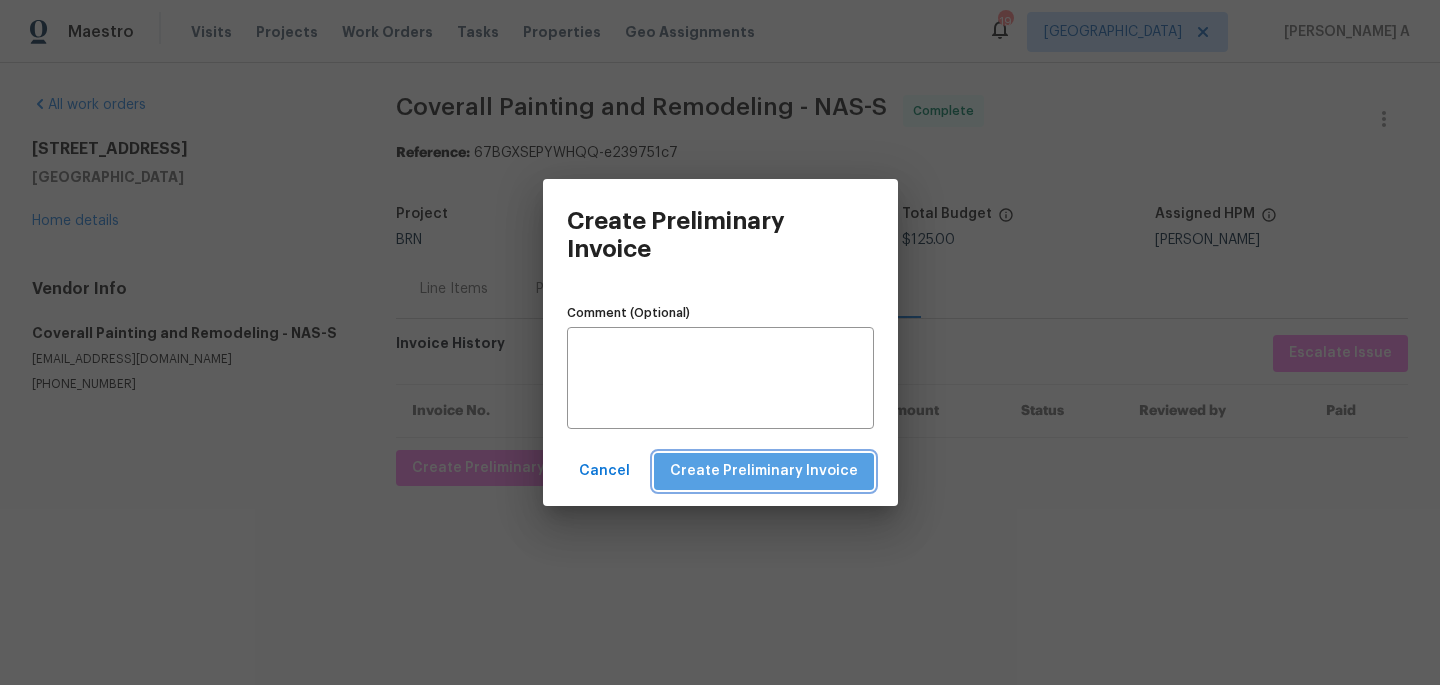 click on "Create Preliminary Invoice" at bounding box center (764, 471) 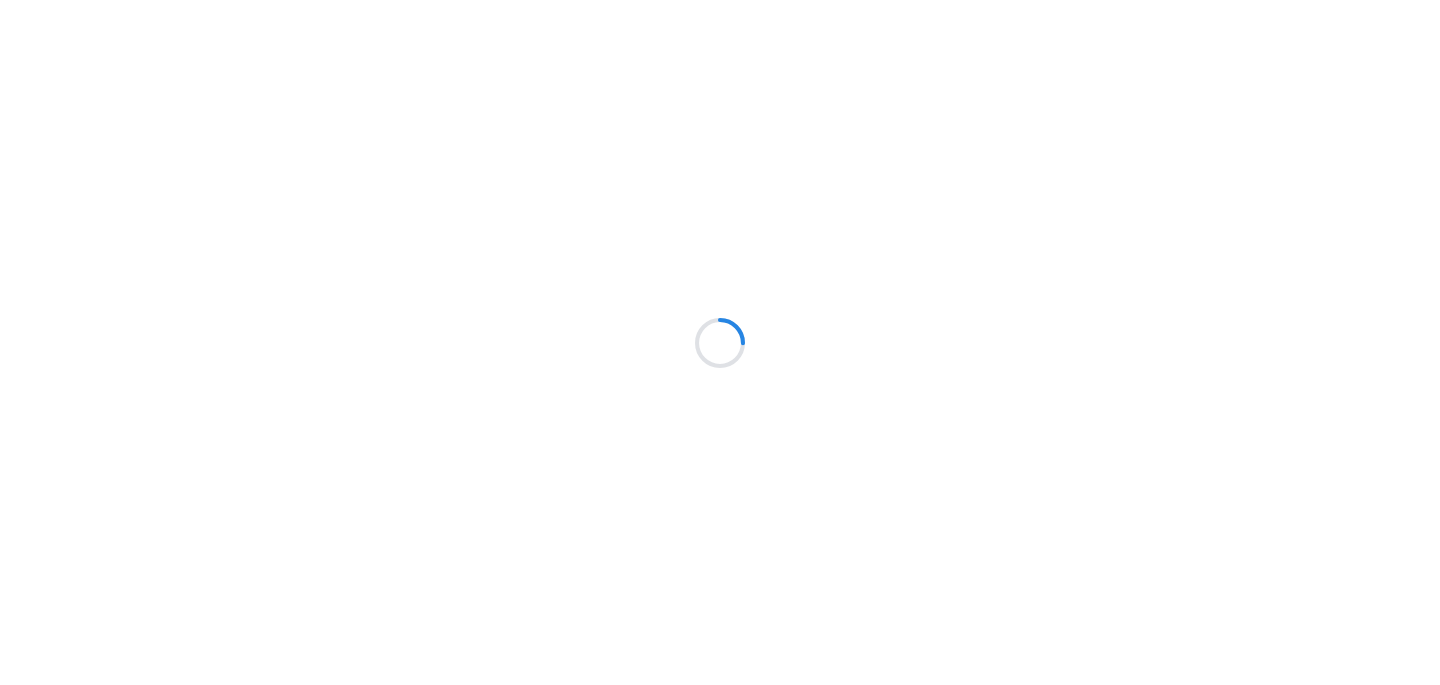 scroll, scrollTop: 0, scrollLeft: 0, axis: both 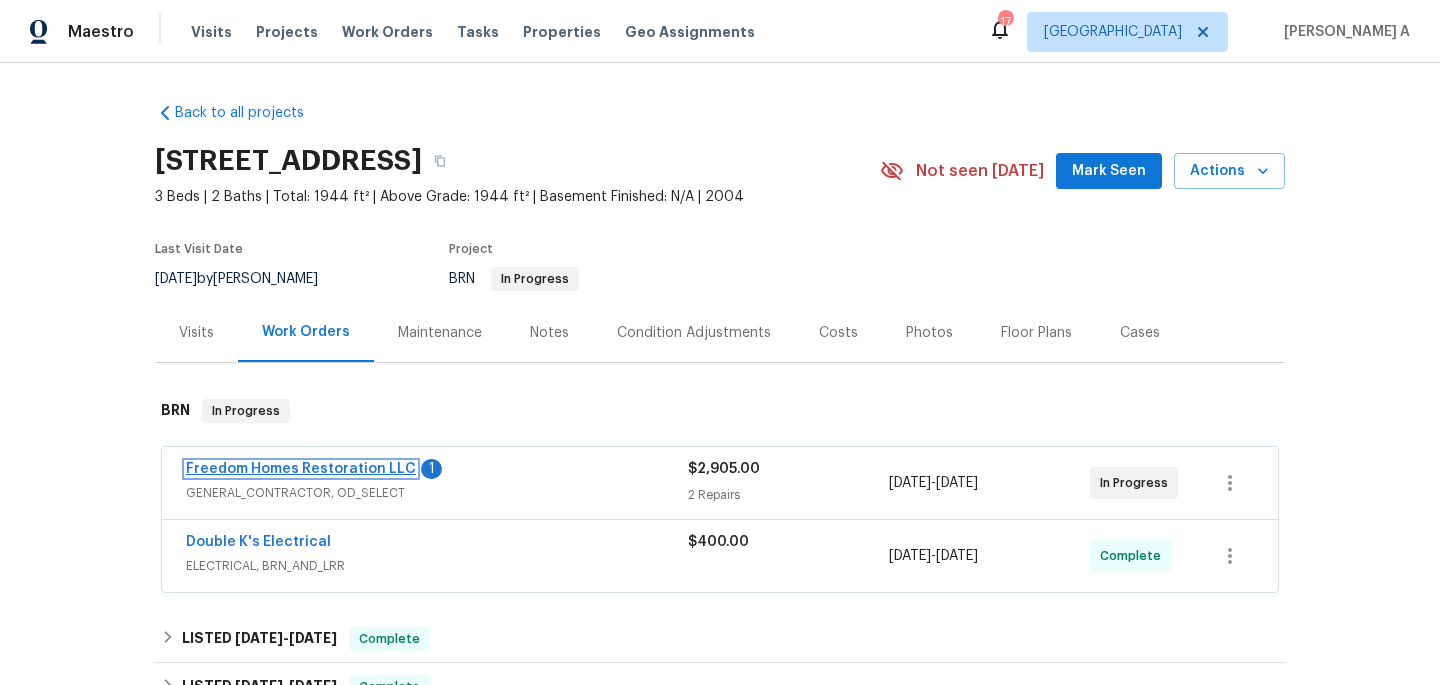 click on "Freedom Homes Restoration LLC" at bounding box center (301, 469) 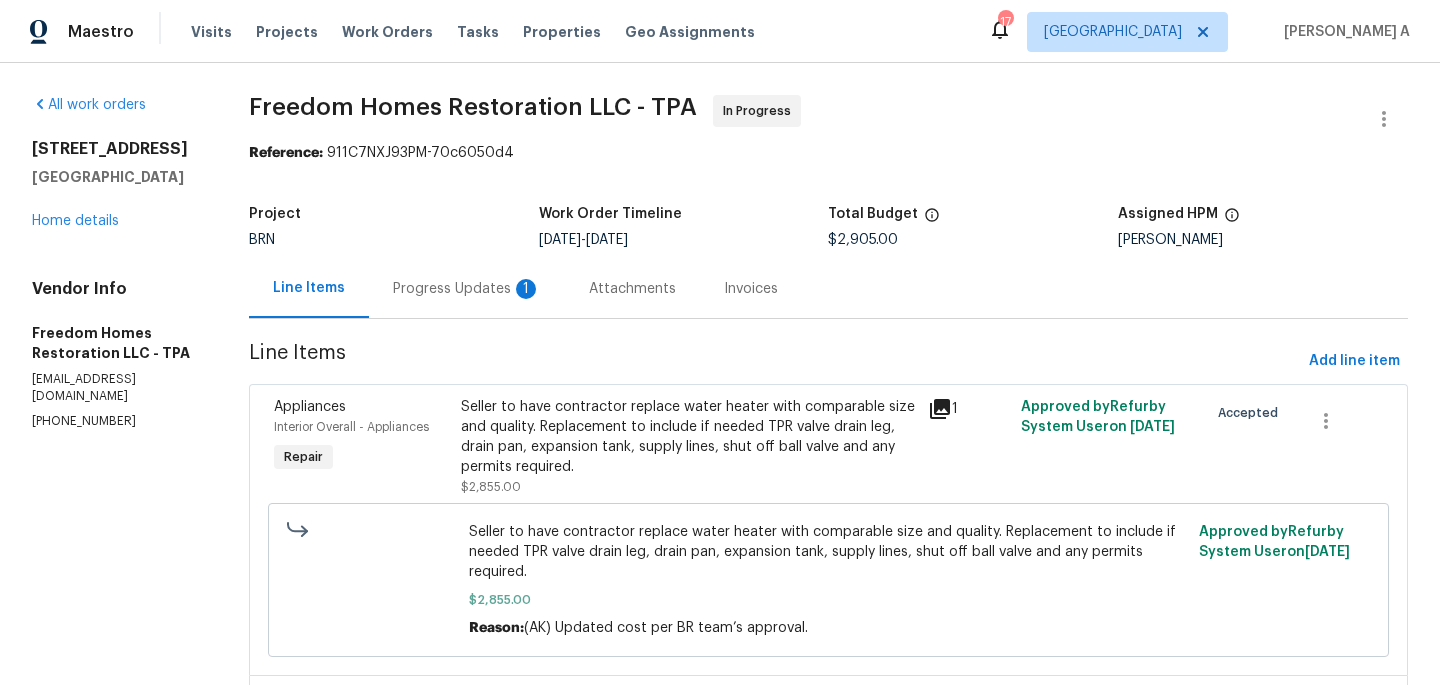 click on "Attachments" at bounding box center [632, 288] 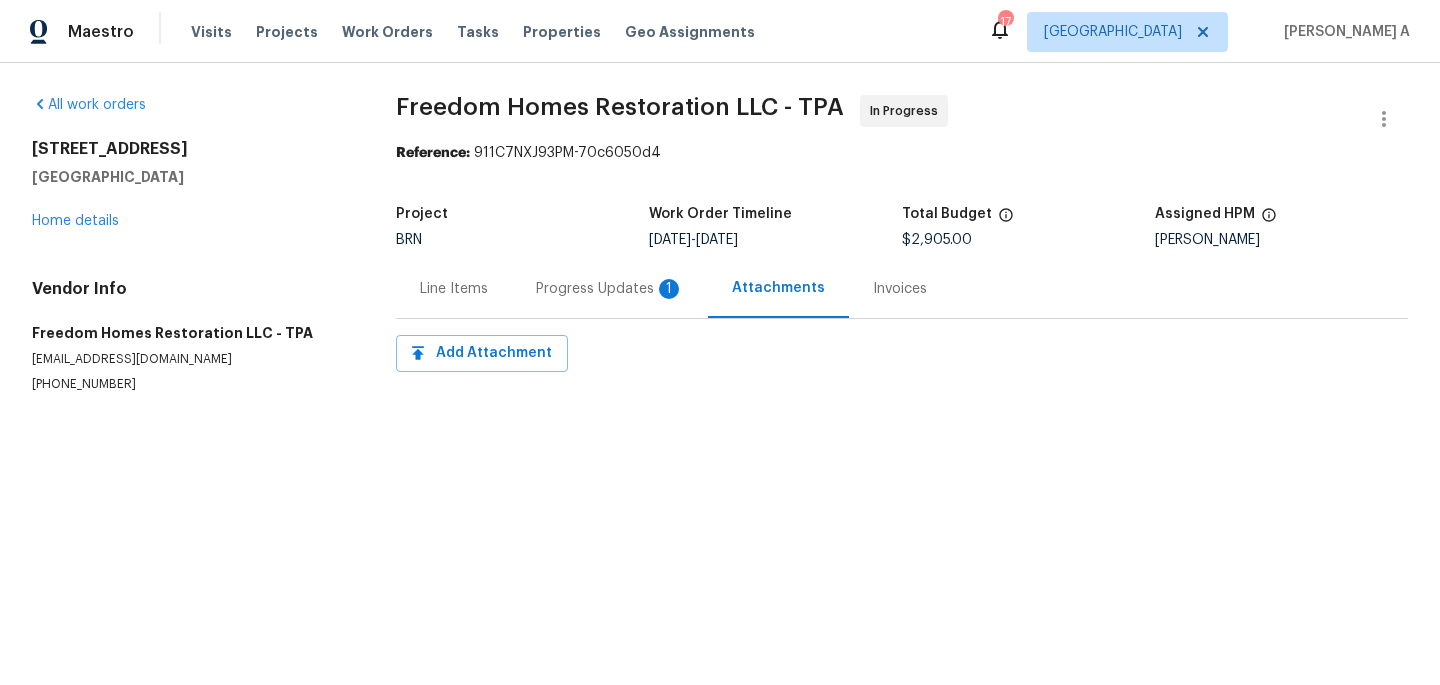 click on "Progress Updates 1" at bounding box center [610, 288] 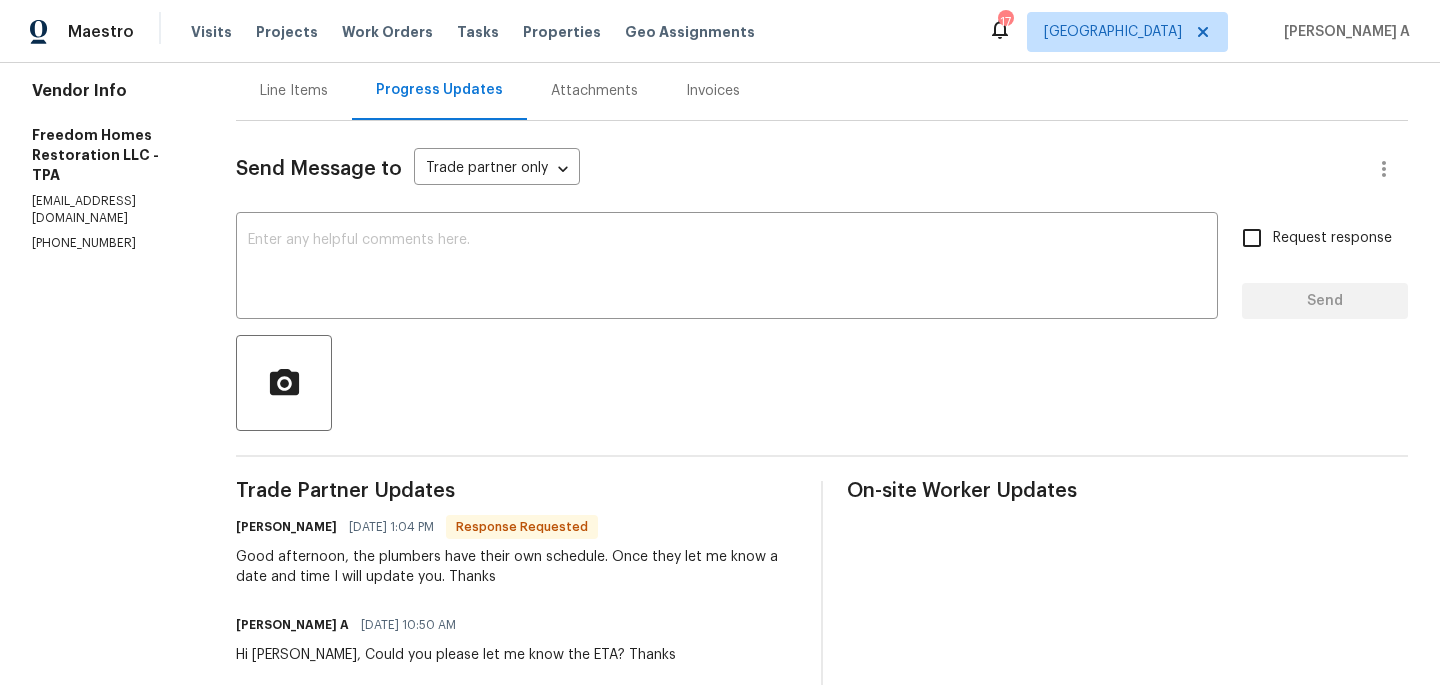 scroll, scrollTop: 178, scrollLeft: 0, axis: vertical 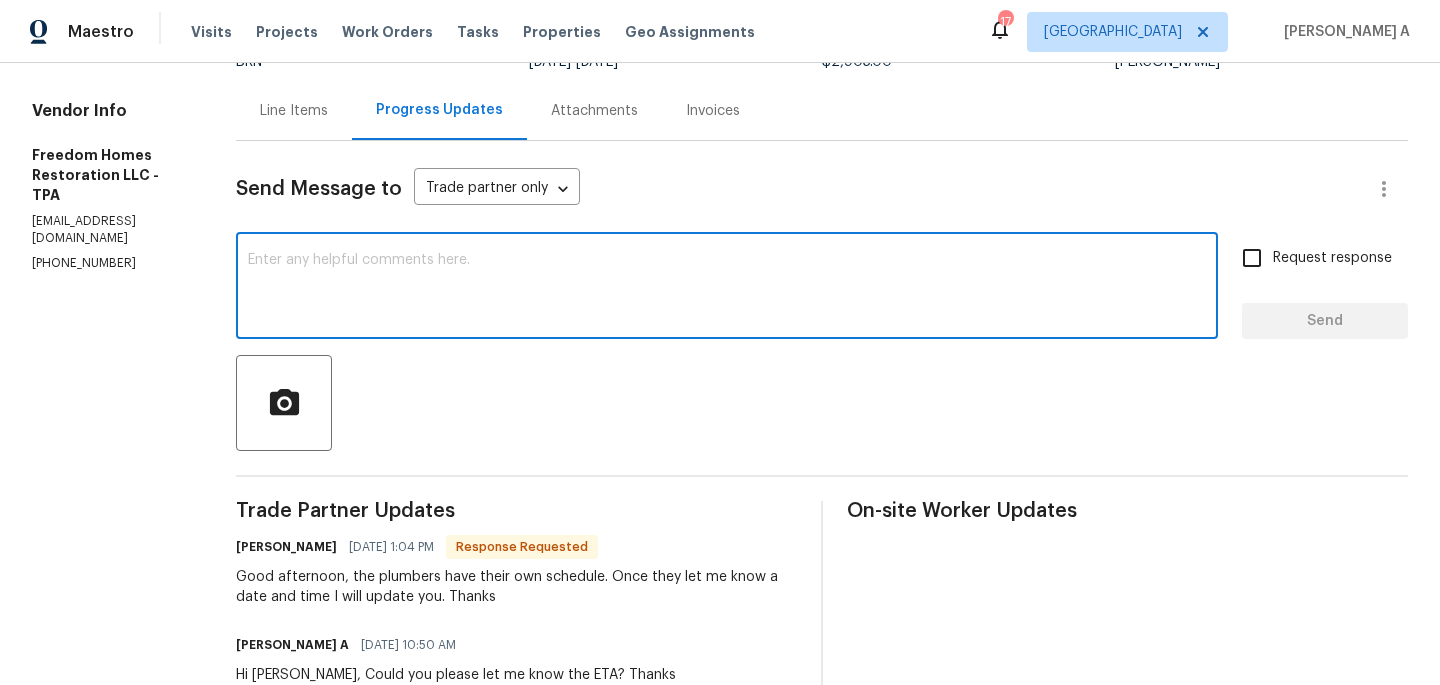 click at bounding box center [727, 288] 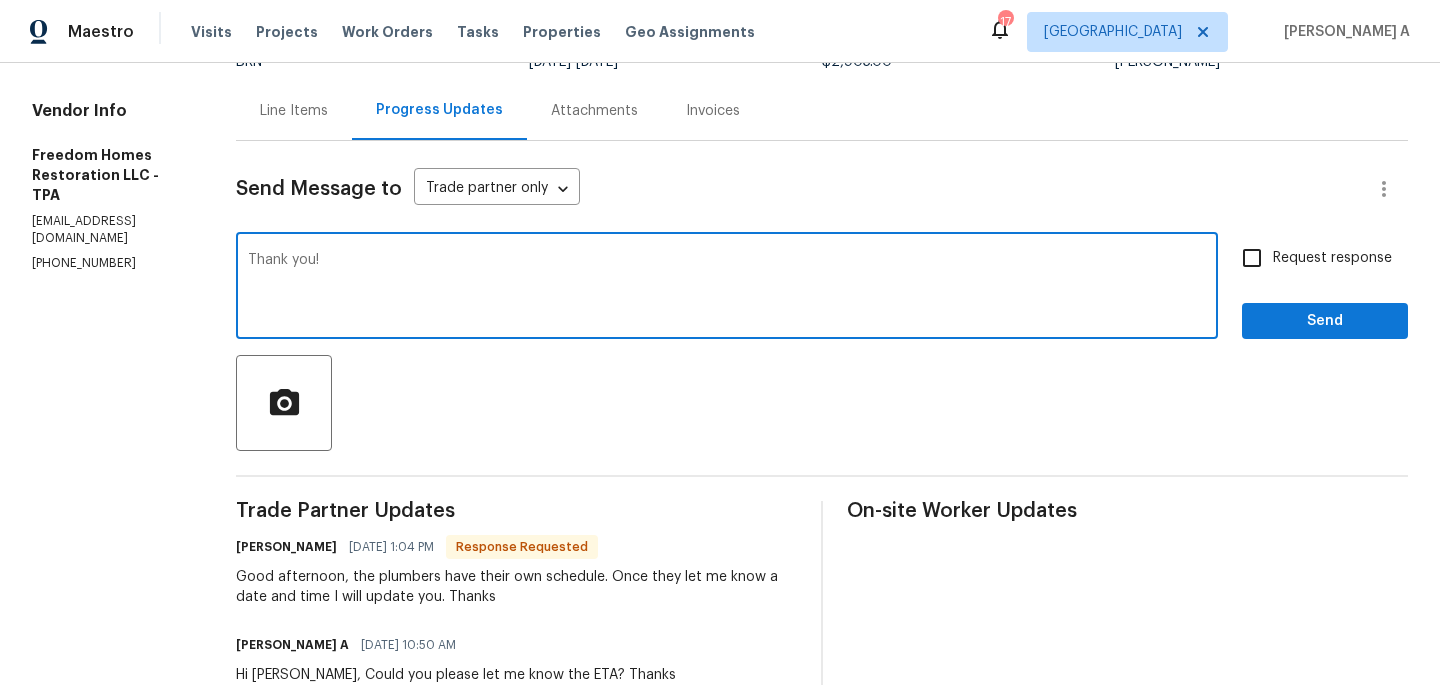 type on "Thank you!" 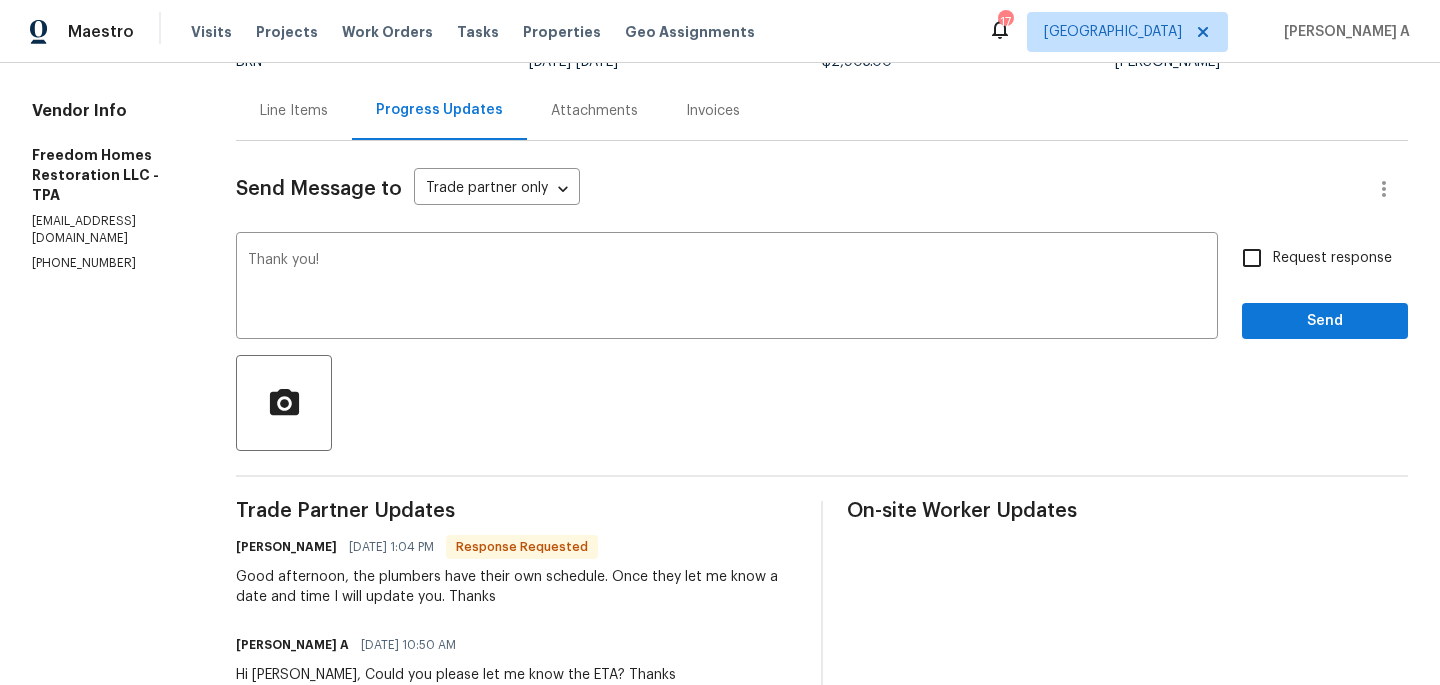 click on "Send Message to Trade partner only Trade partner only ​ Thank you! x ​ Request response Send Trade Partner Updates [PERSON_NAME] [DATE] 1:04 PM Response Requested Good afternoon, the plumbers have their own schedule. Once they let me know a date and time I will update you. Thanks [PERSON_NAME] A [DATE] 10:50 AM Hi [PERSON_NAME], Could you please let me know the ETA? Thanks [PERSON_NAME] A [DATE] 2:06 PM I have updated the cost. Could you please let me know the completion date? [PERSON_NAME] A [DATE] 11:03 AM I'll check this and keep you posted shortly. [PERSON_NAME] [DATE] 4:05 PM Good afternoon,
[PERSON_NAME]’s quote came out to $2855, including 40 gal medium electric water heater, expansion tank, new pan, and permit. Kindly let me know a date and time to schedule replacement. Thanks [PERSON_NAME] A [DATE] 12:15 PM Good afternoon, Thanks for the confirmation, [PERSON_NAME] 😊 [PERSON_NAME] [DATE] 9:29 AM [PERSON_NAME] A [DATE] 11:35 AM [PERSON_NAME] A" at bounding box center (822, 758) 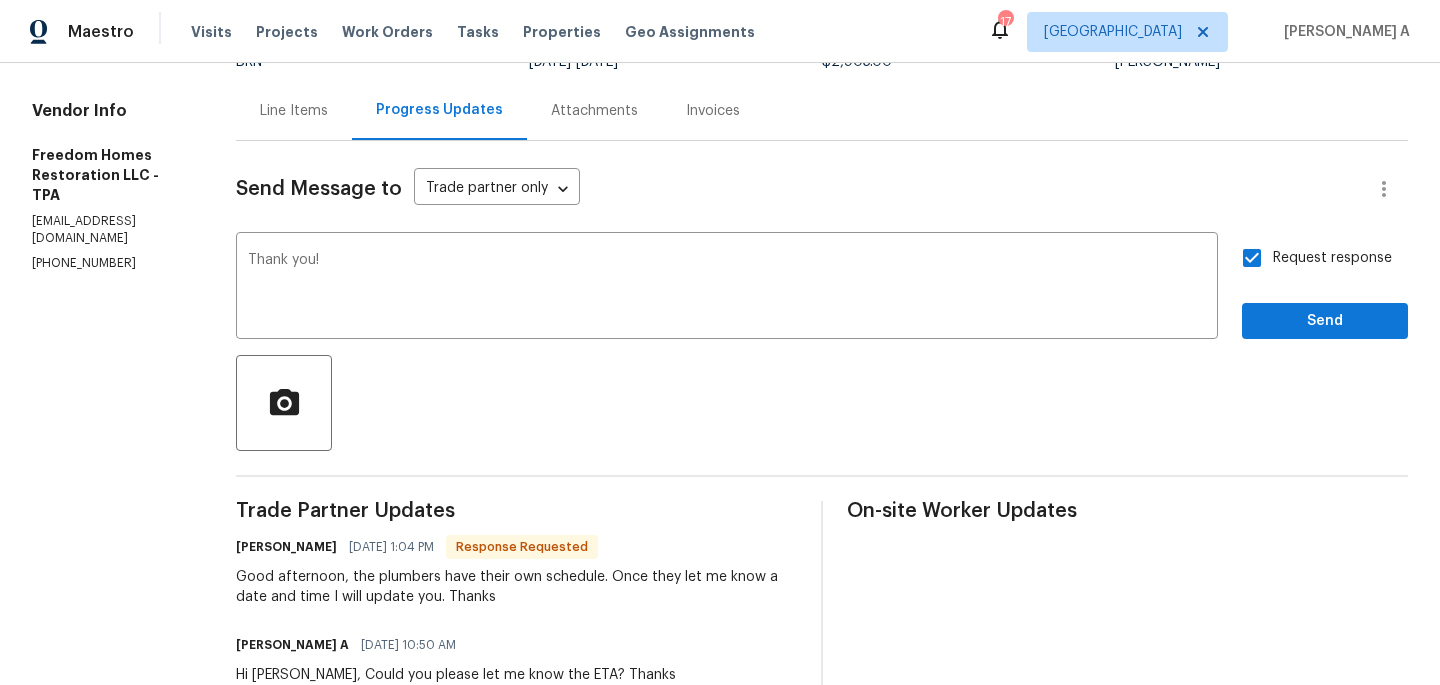 click on "Send Message to Trade partner only Trade partner only ​ Thank you! x ​ Request response Send Trade Partner Updates [PERSON_NAME] [DATE] 1:04 PM Response Requested Good afternoon, the plumbers have their own schedule. Once they let me know a date and time I will update you. Thanks [PERSON_NAME] A [DATE] 10:50 AM Hi [PERSON_NAME], Could you please let me know the ETA? Thanks [PERSON_NAME] A [DATE] 2:06 PM I have updated the cost. Could you please let me know the completion date? [PERSON_NAME] A [DATE] 11:03 AM I'll check this and keep you posted shortly. [PERSON_NAME] [DATE] 4:05 PM Good afternoon,
[PERSON_NAME]’s quote came out to $2855, including 40 gal medium electric water heater, expansion tank, new pan, and permit. Kindly let me know a date and time to schedule replacement. Thanks [PERSON_NAME] A [DATE] 12:15 PM Good afternoon, Thanks for the confirmation, [PERSON_NAME] 😊 [PERSON_NAME] [DATE] 9:29 AM [PERSON_NAME] A [DATE] 11:35 AM [PERSON_NAME] A" at bounding box center (822, 758) 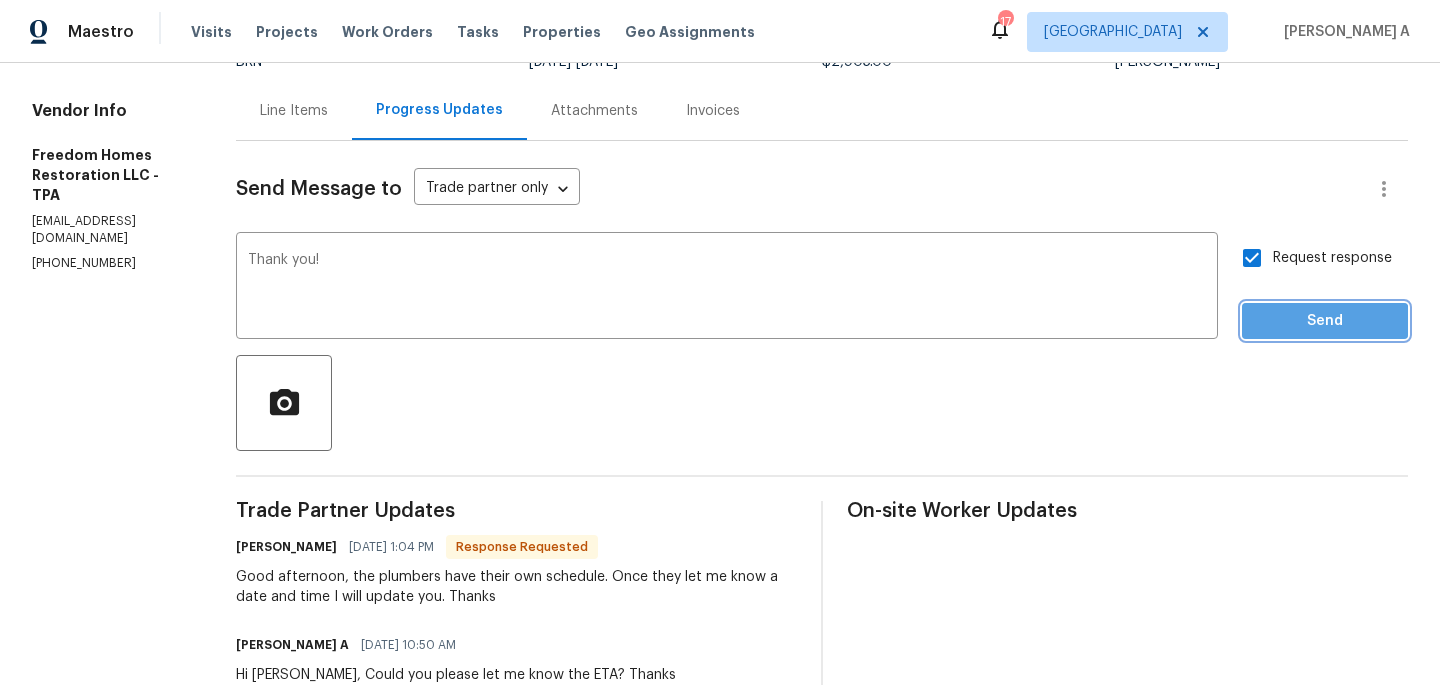 click on "Send" at bounding box center (1325, 321) 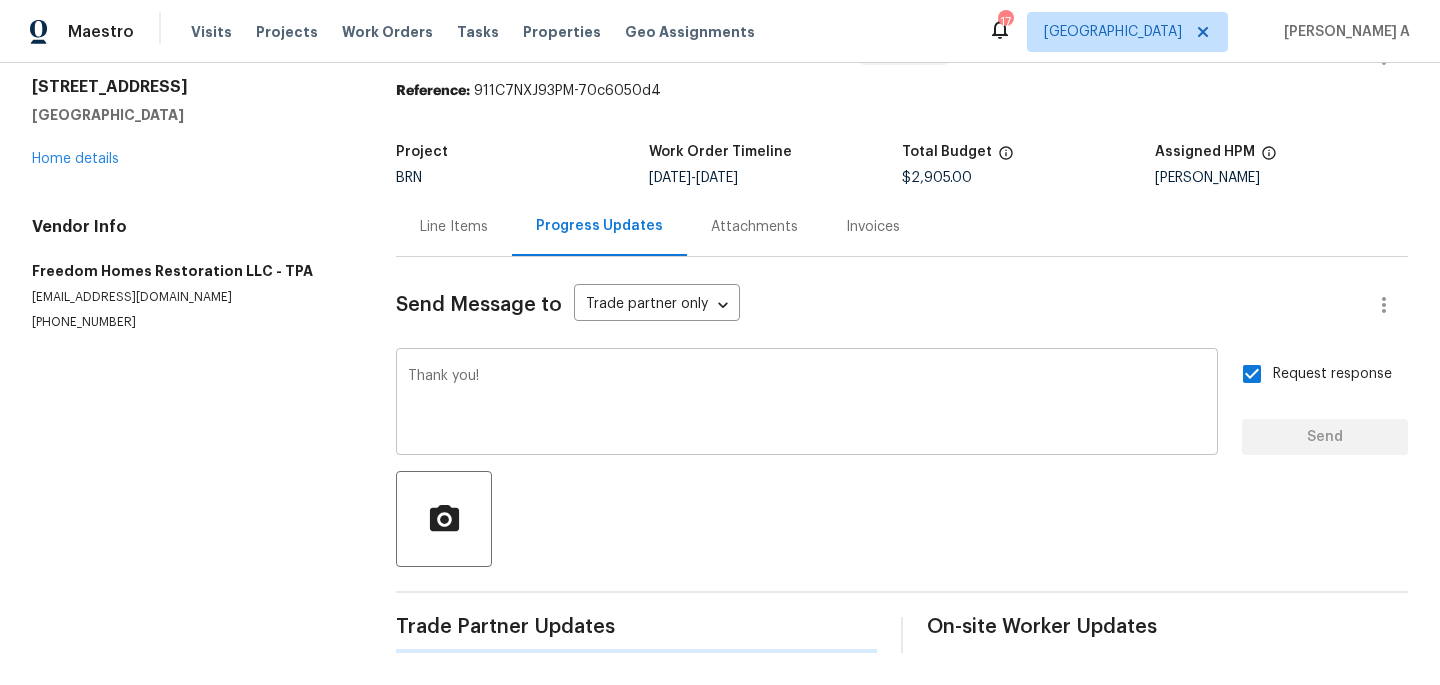 type 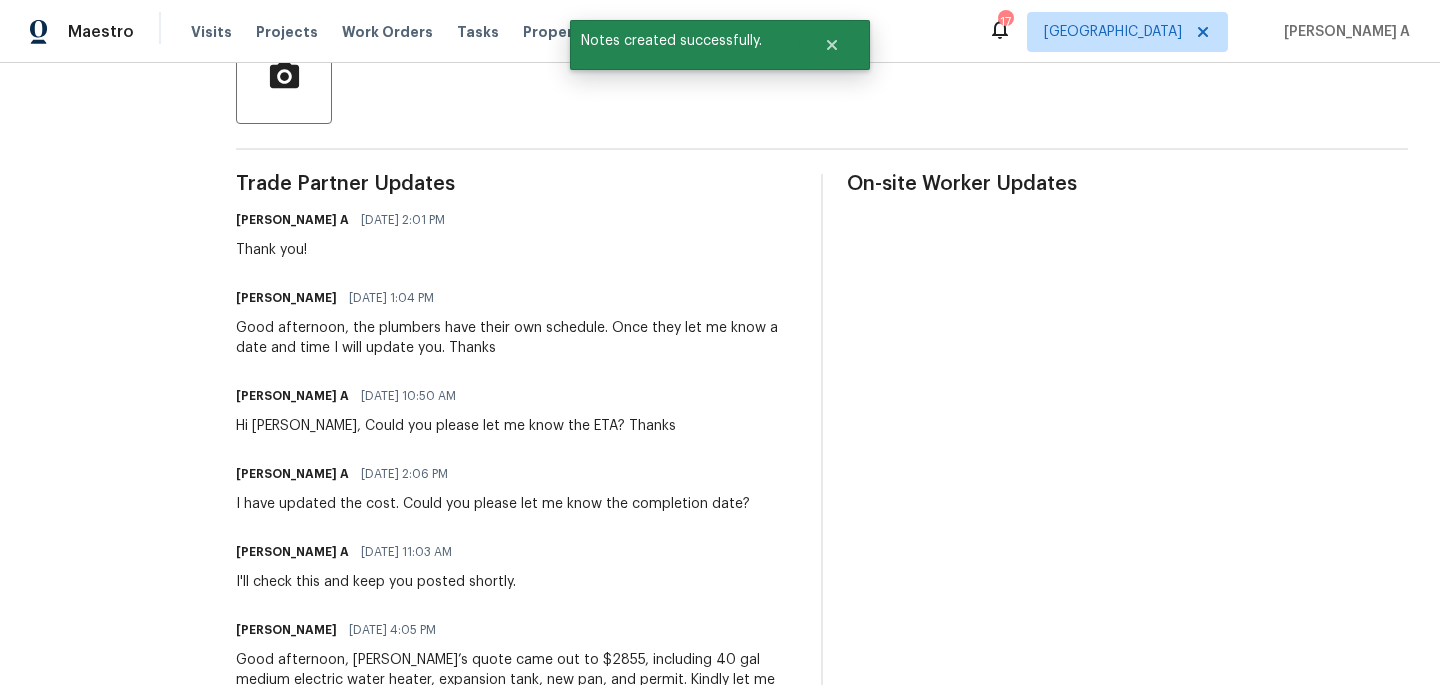 scroll, scrollTop: 509, scrollLeft: 0, axis: vertical 